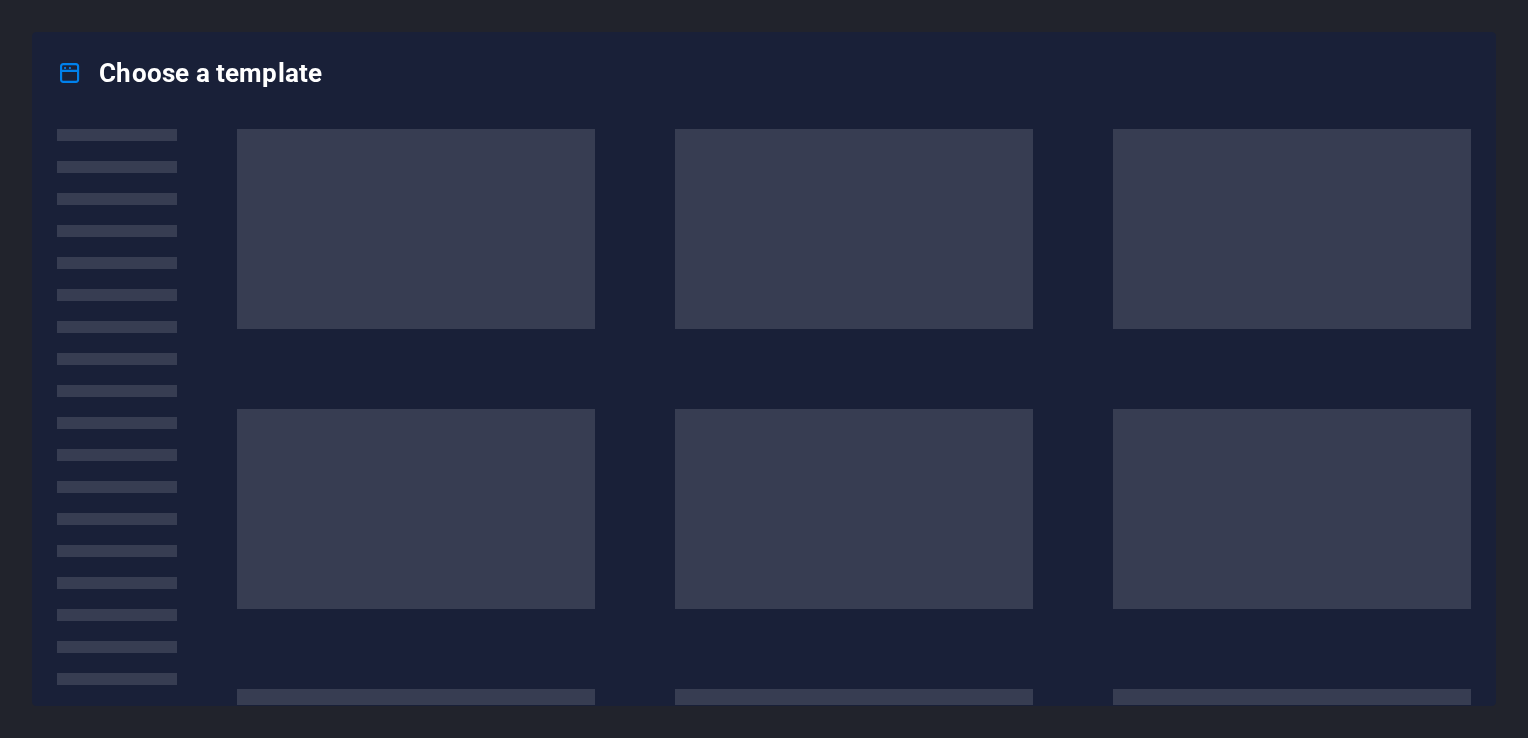 scroll, scrollTop: 0, scrollLeft: 0, axis: both 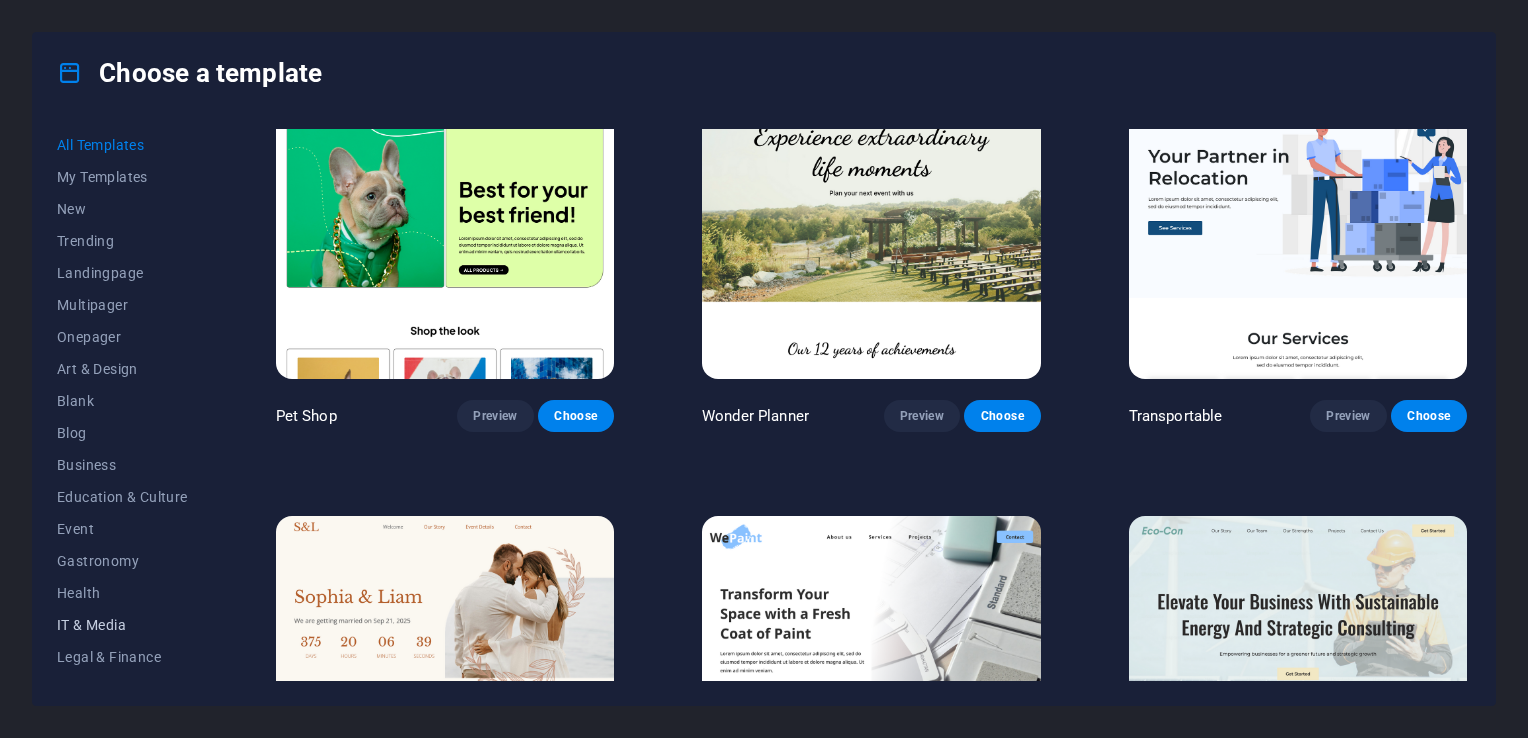 click on "IT & Media" at bounding box center [122, 625] 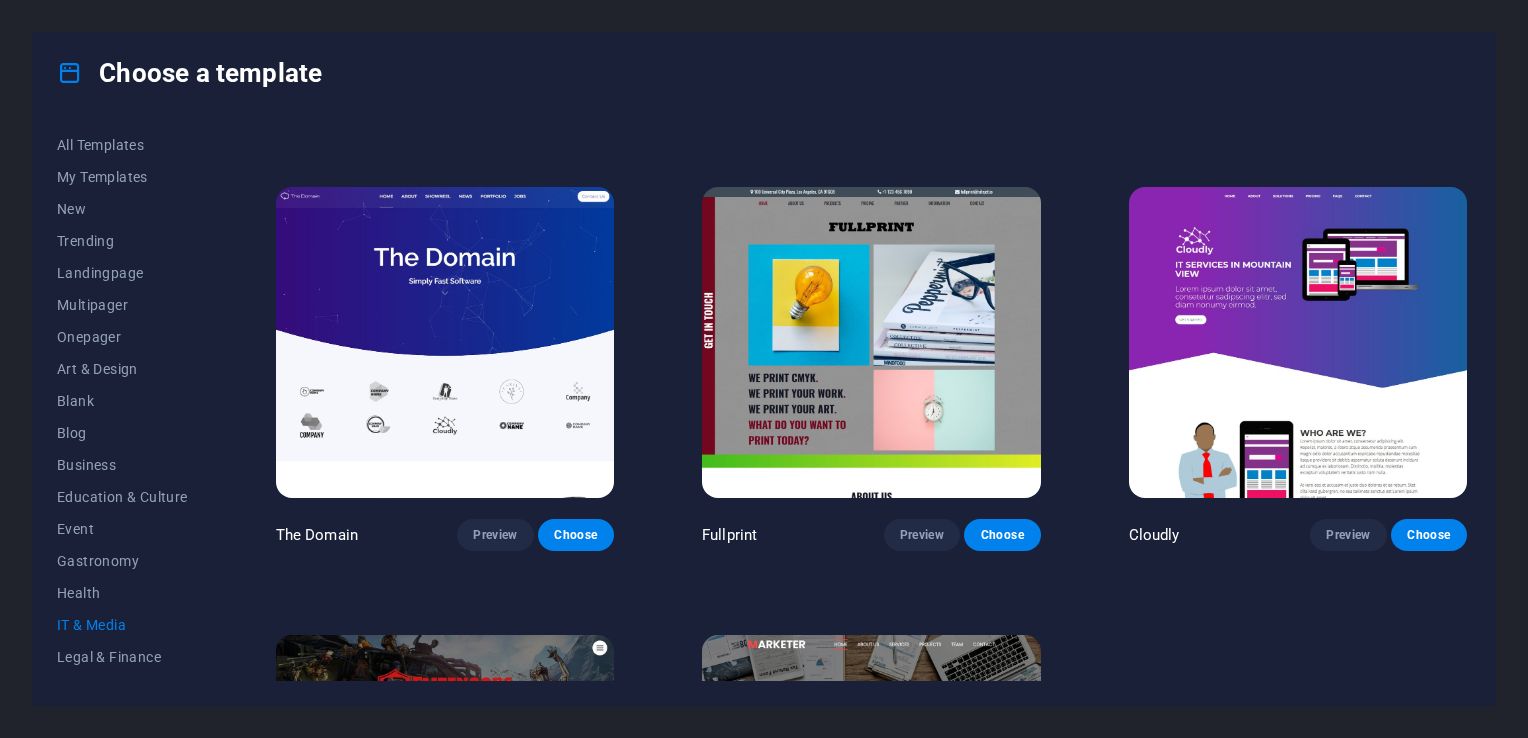 scroll, scrollTop: 843, scrollLeft: 0, axis: vertical 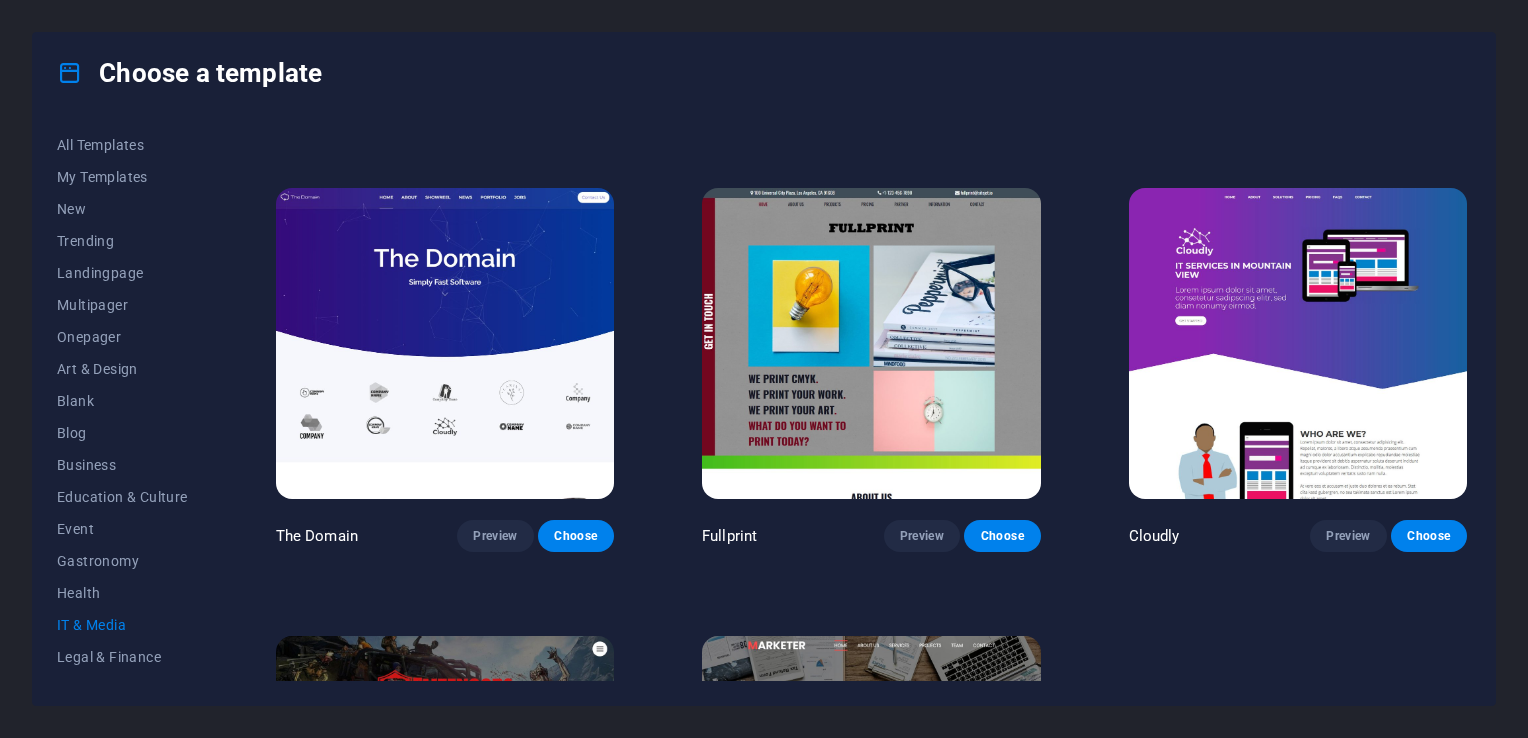 click at bounding box center [445, 344] 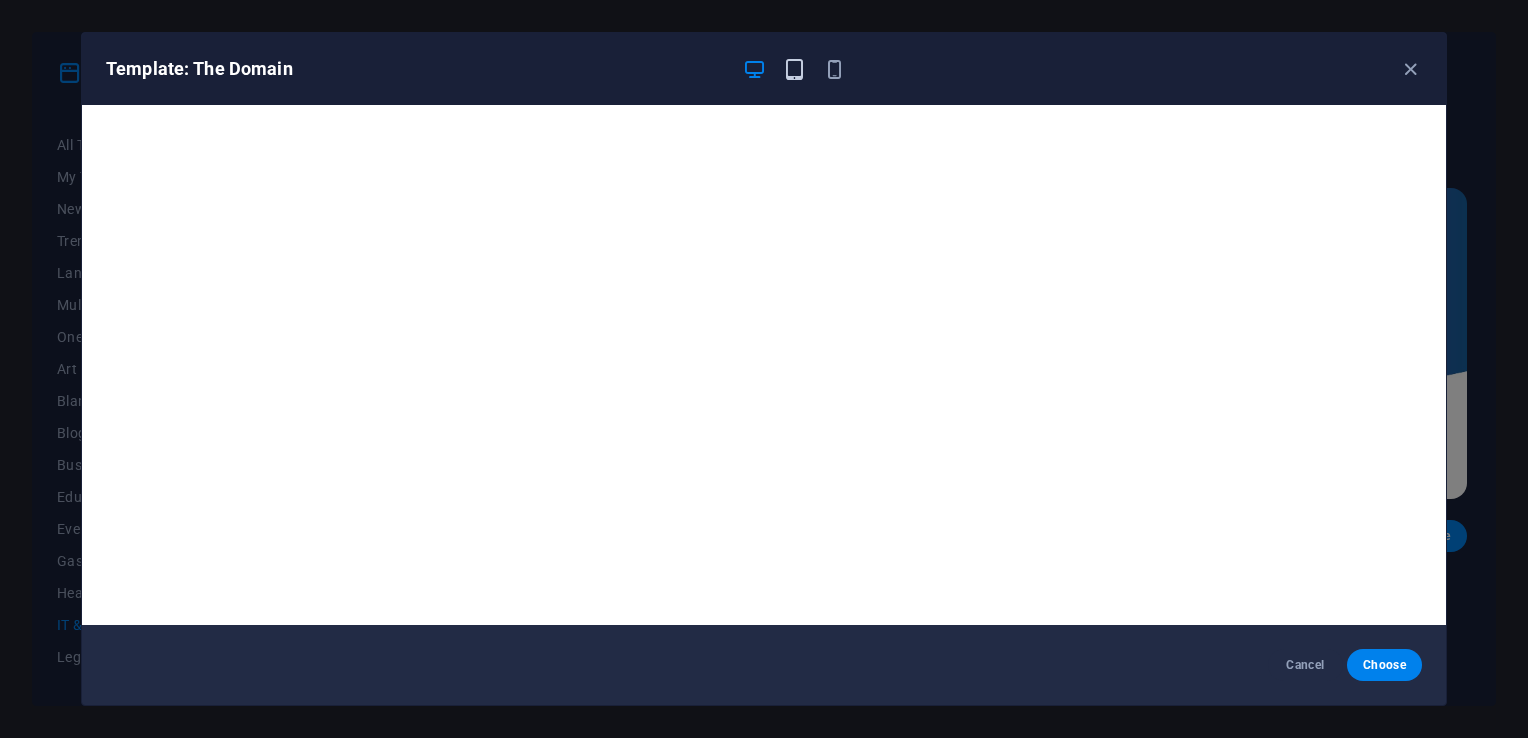 click at bounding box center [794, 69] 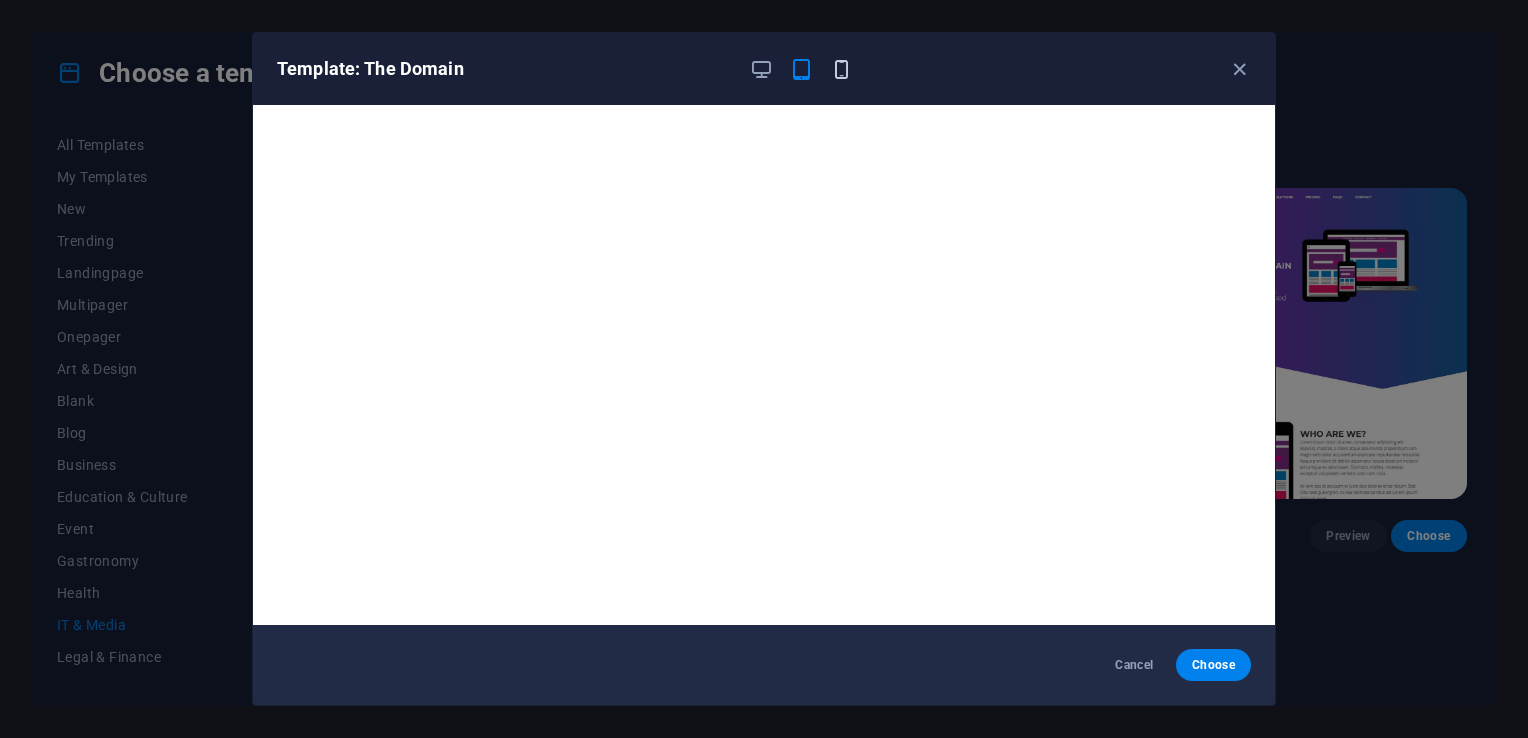 click at bounding box center [841, 69] 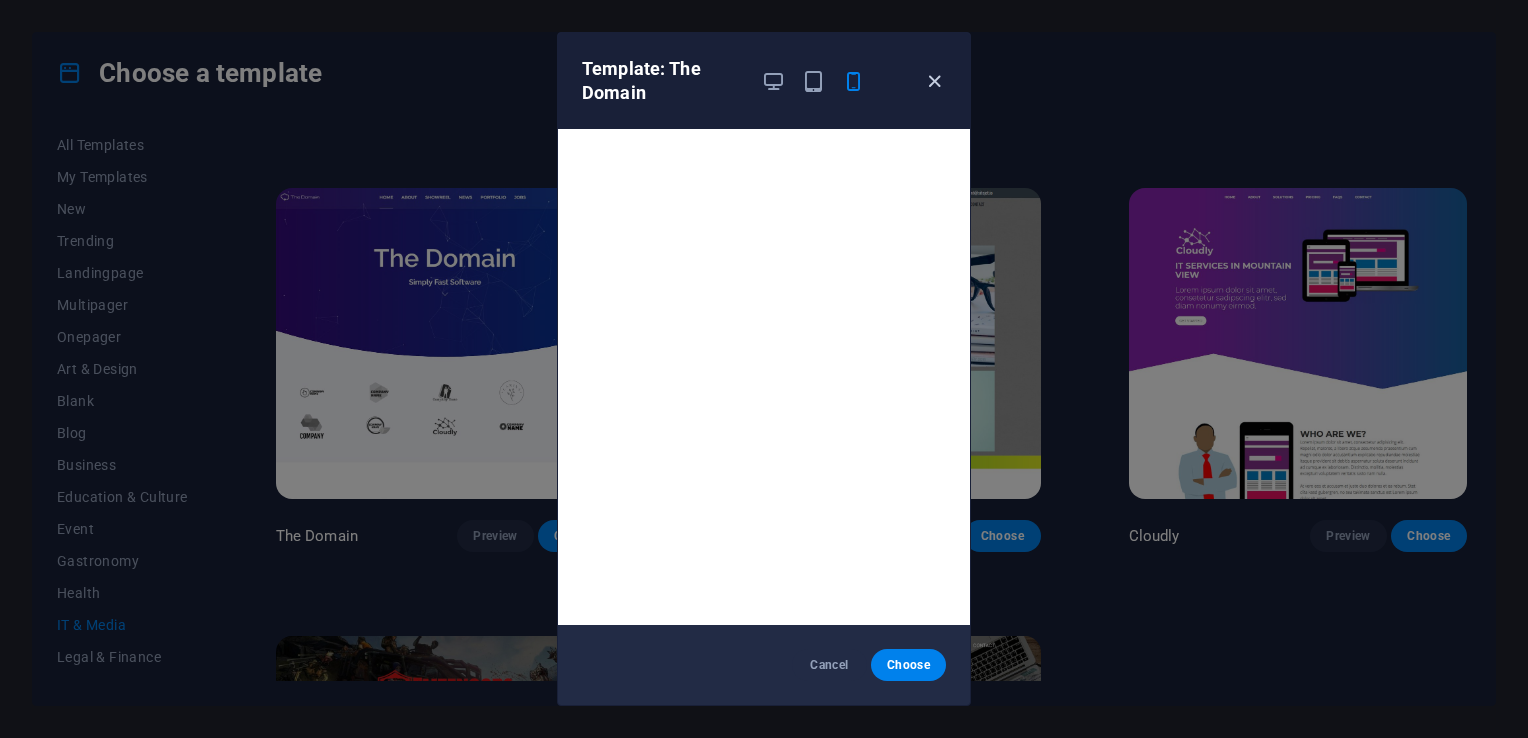 click at bounding box center [934, 81] 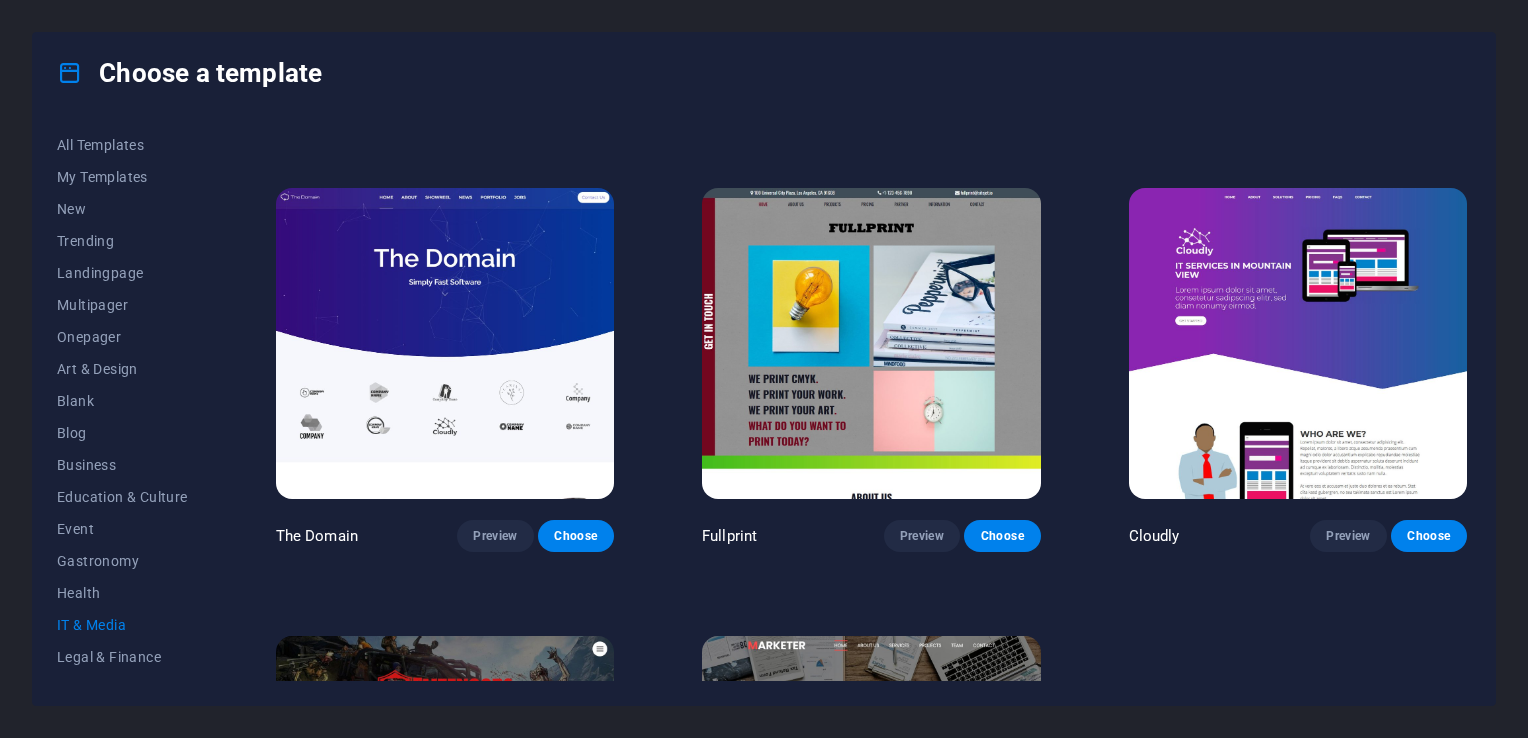 scroll, scrollTop: 1155, scrollLeft: 0, axis: vertical 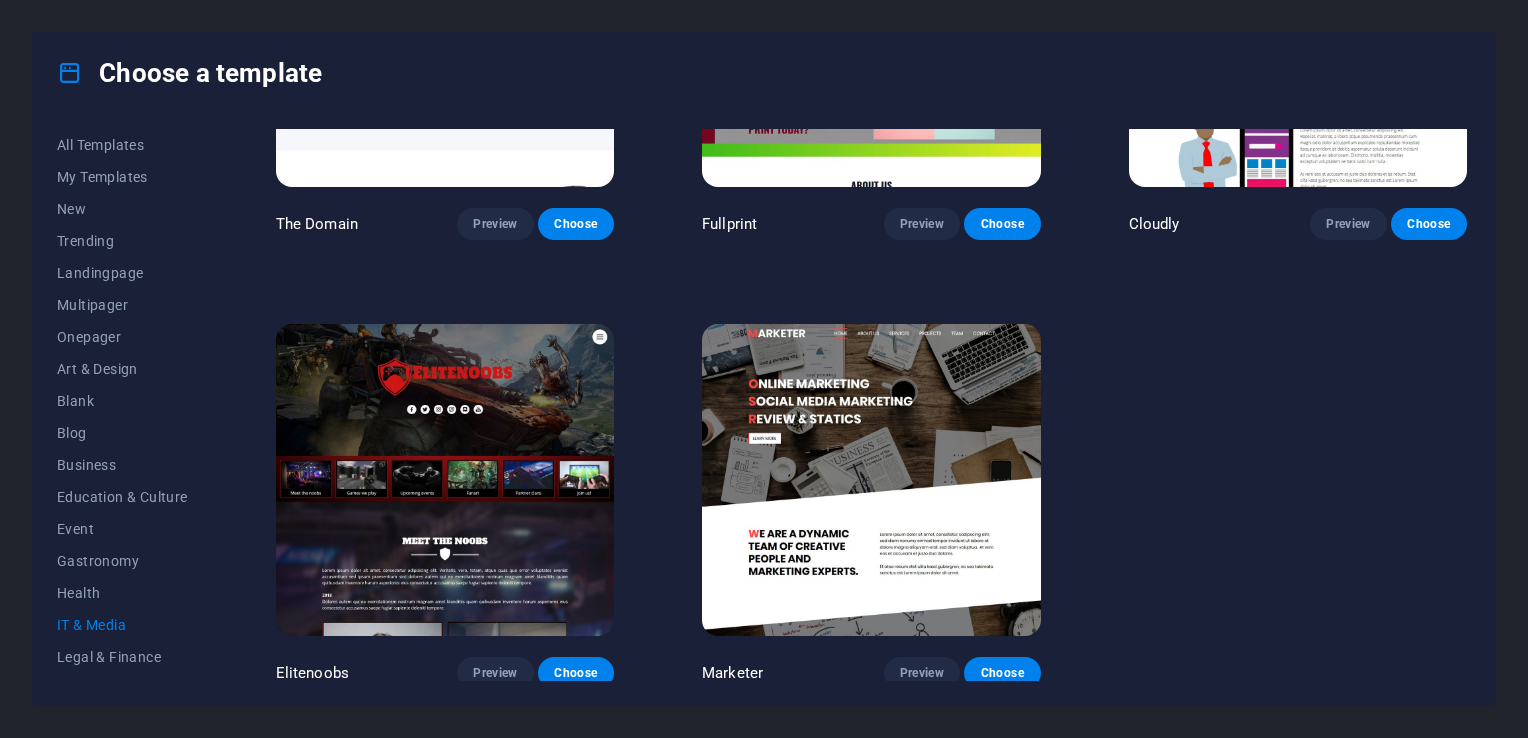 click at bounding box center [871, 480] 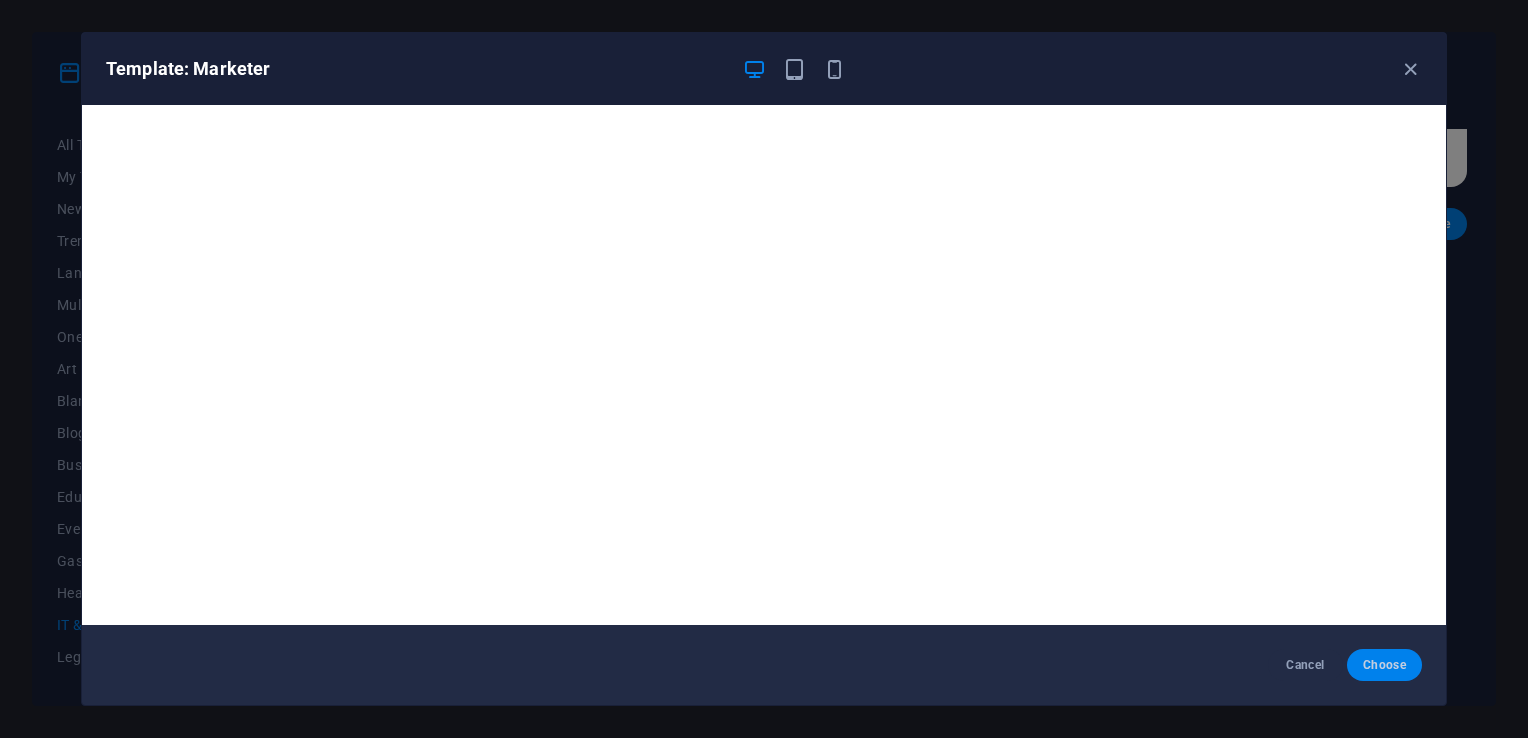 click on "Choose" at bounding box center (1384, 665) 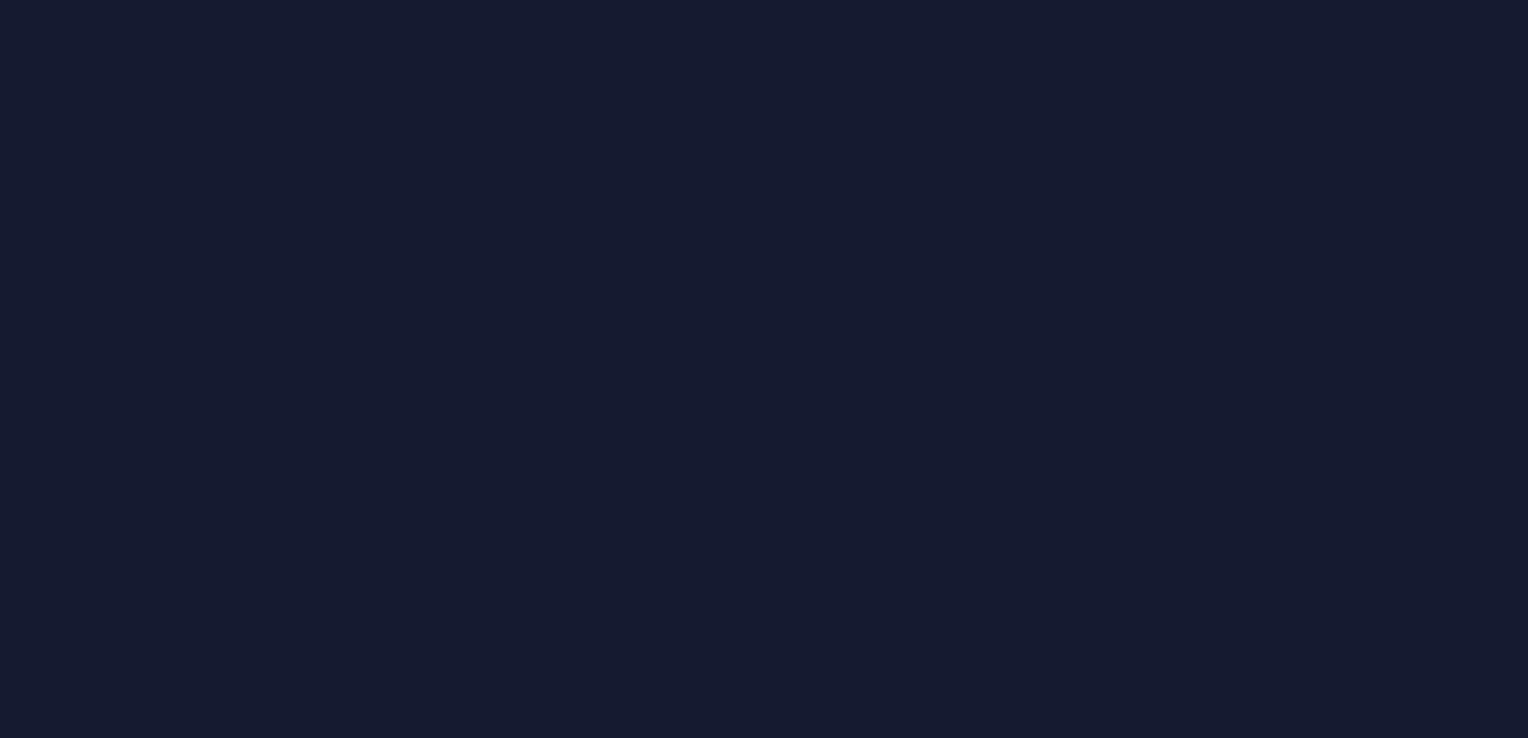 scroll, scrollTop: 0, scrollLeft: 0, axis: both 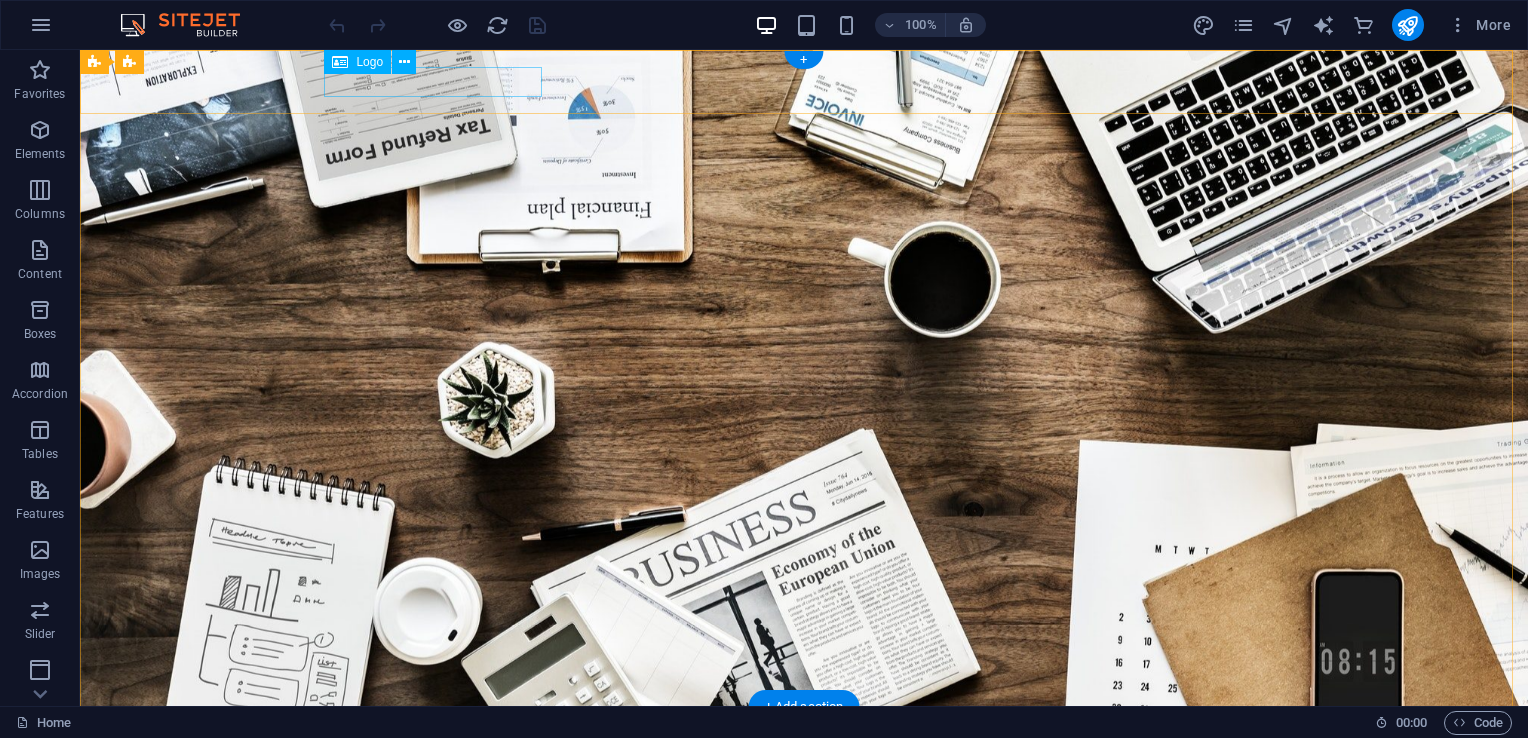click at bounding box center (804, 738) 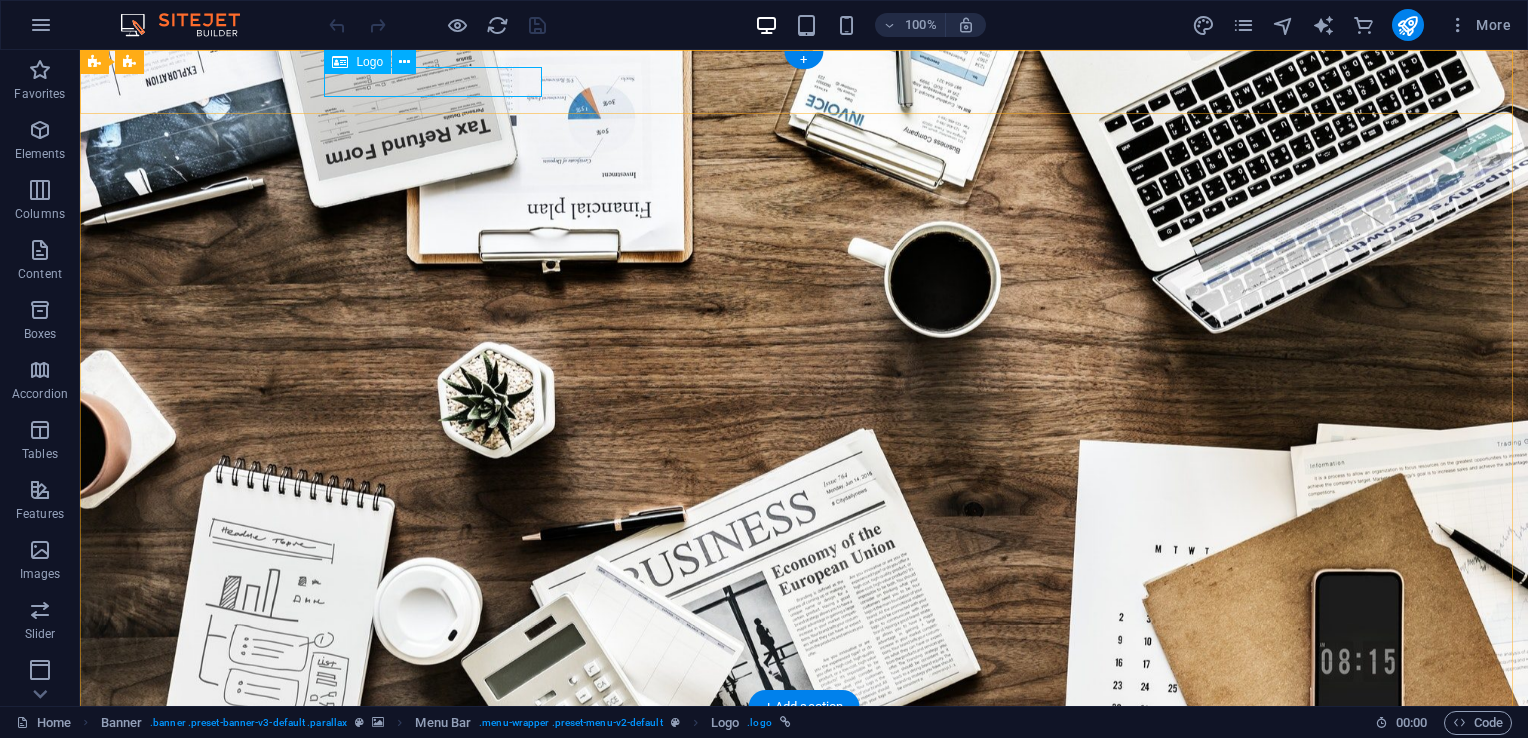 click at bounding box center (804, 738) 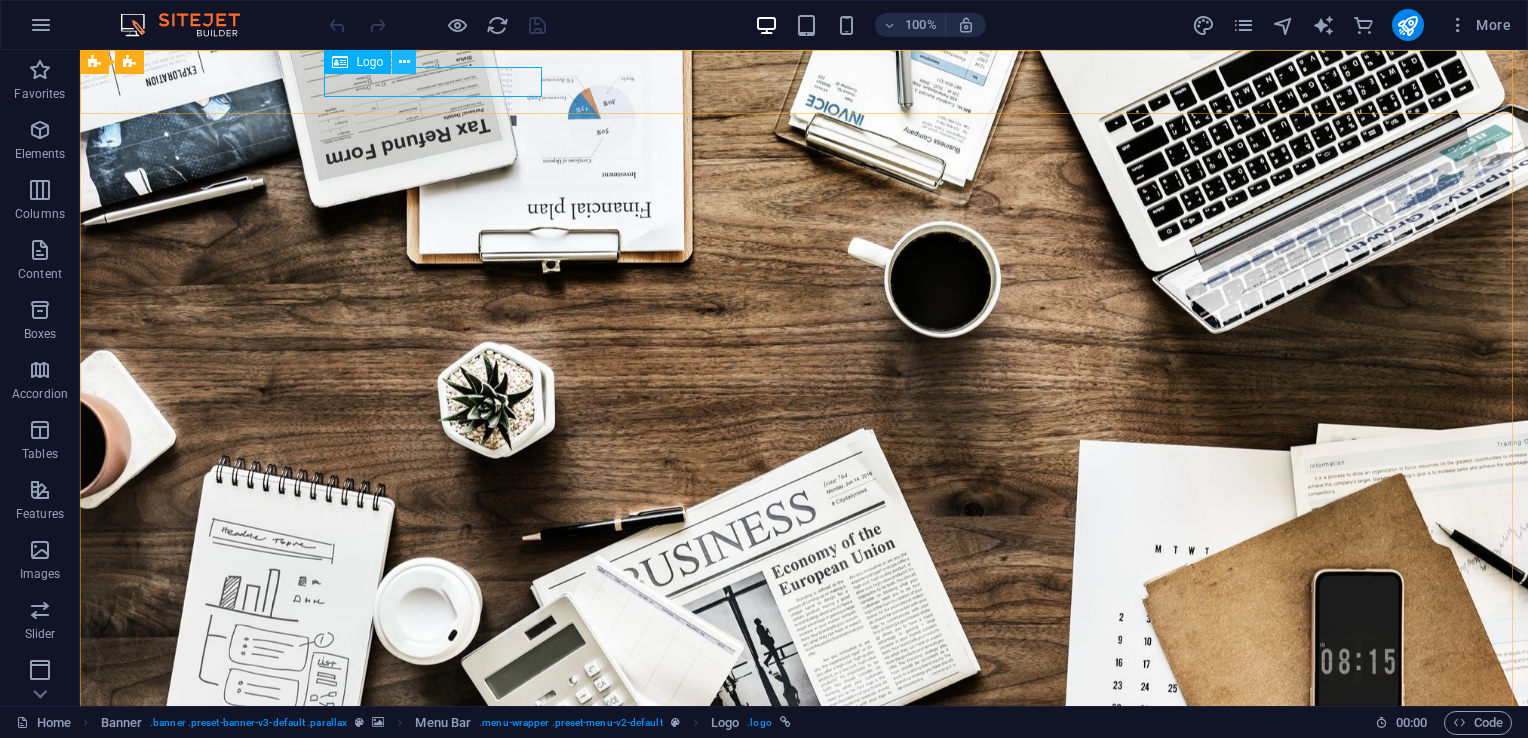 click at bounding box center [404, 62] 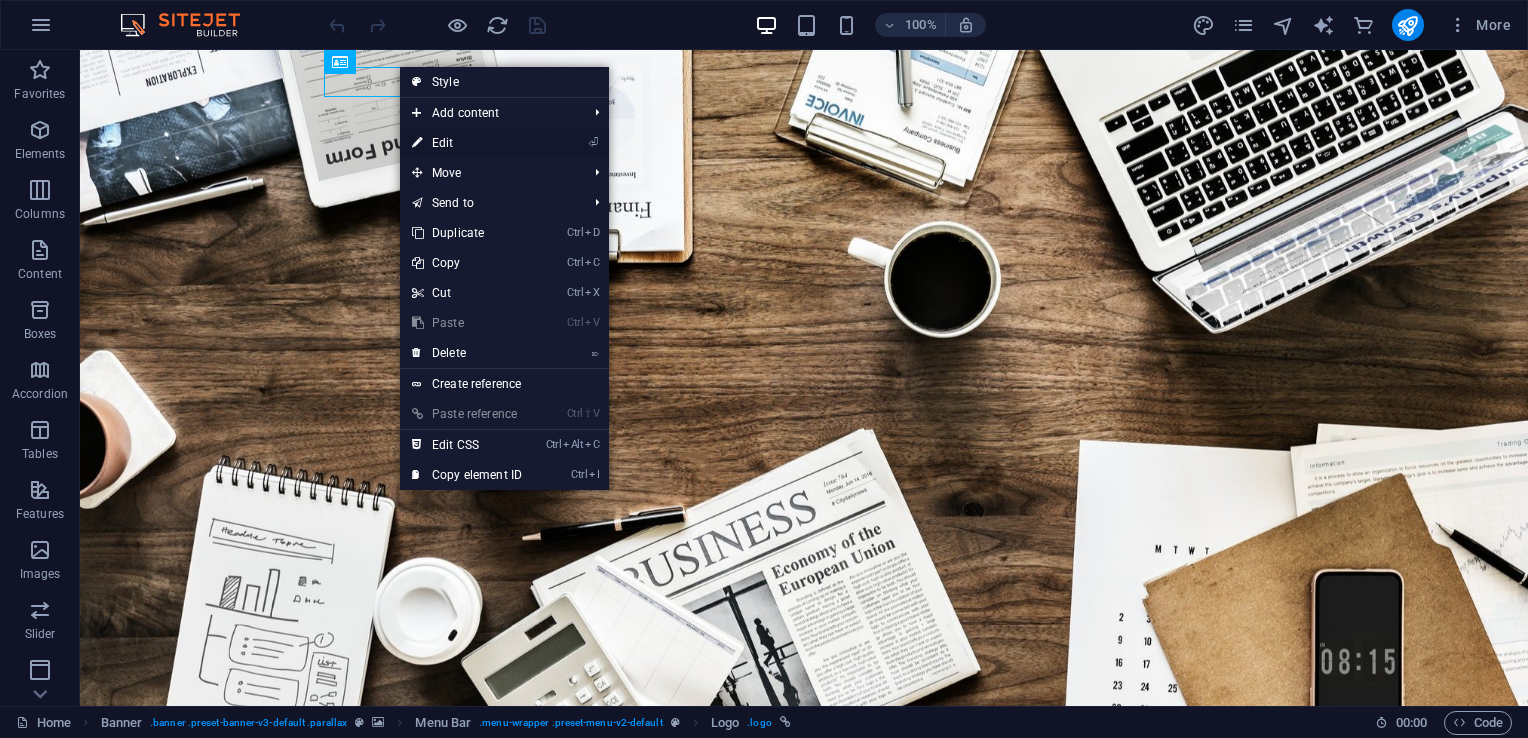 click on "⏎  Edit" at bounding box center [467, 143] 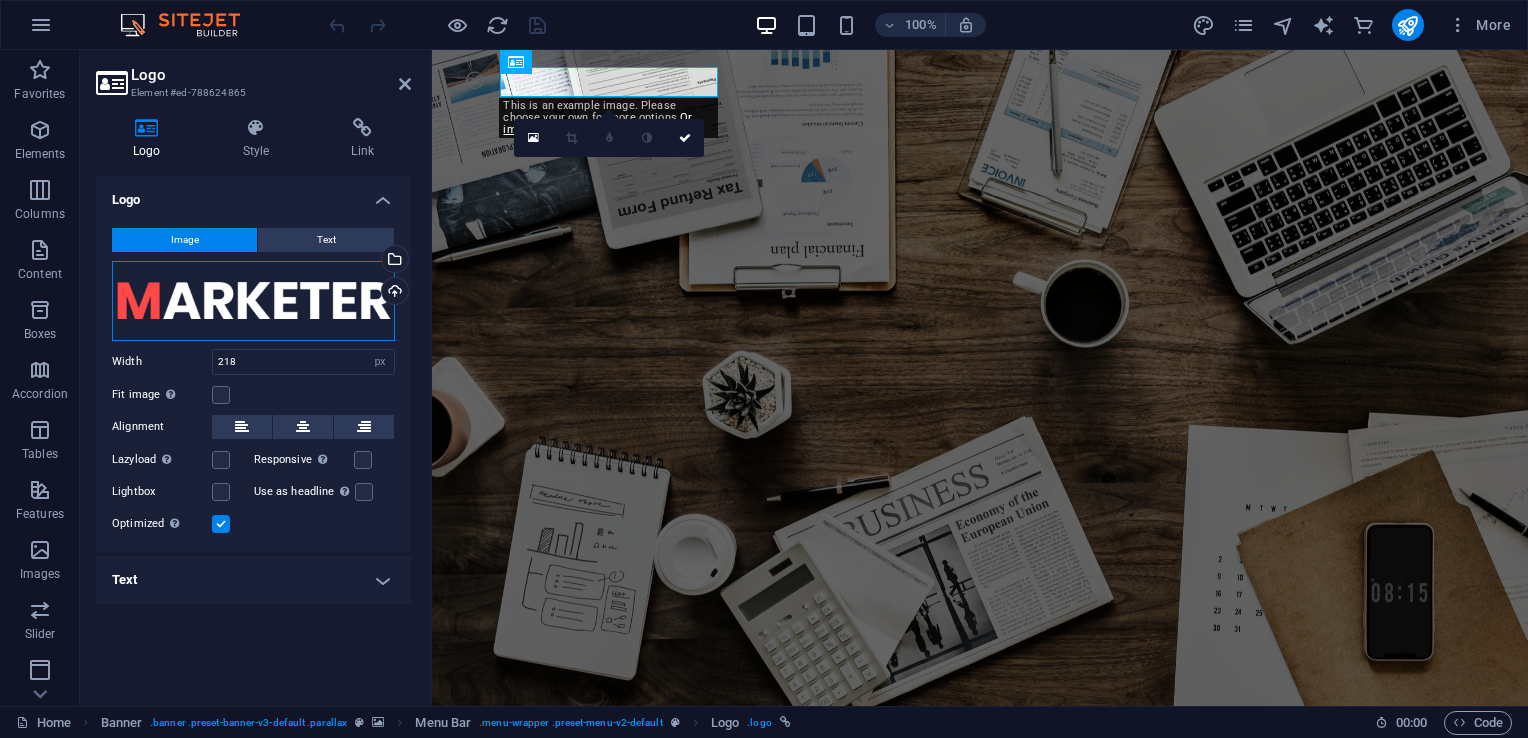 click on "Drag files here, click to choose files or select files from Files or our free stock photos & videos" at bounding box center (253, 301) 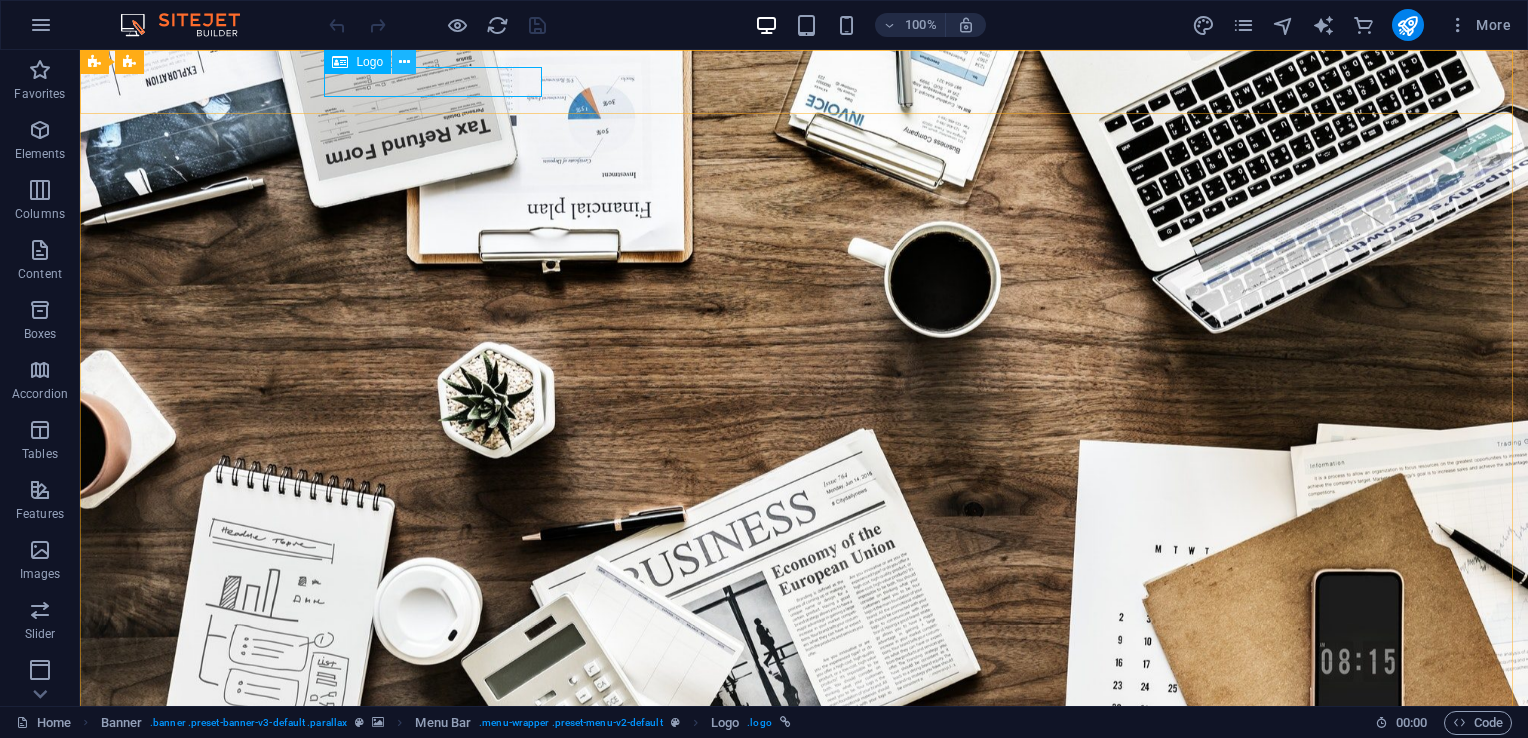 click at bounding box center (404, 62) 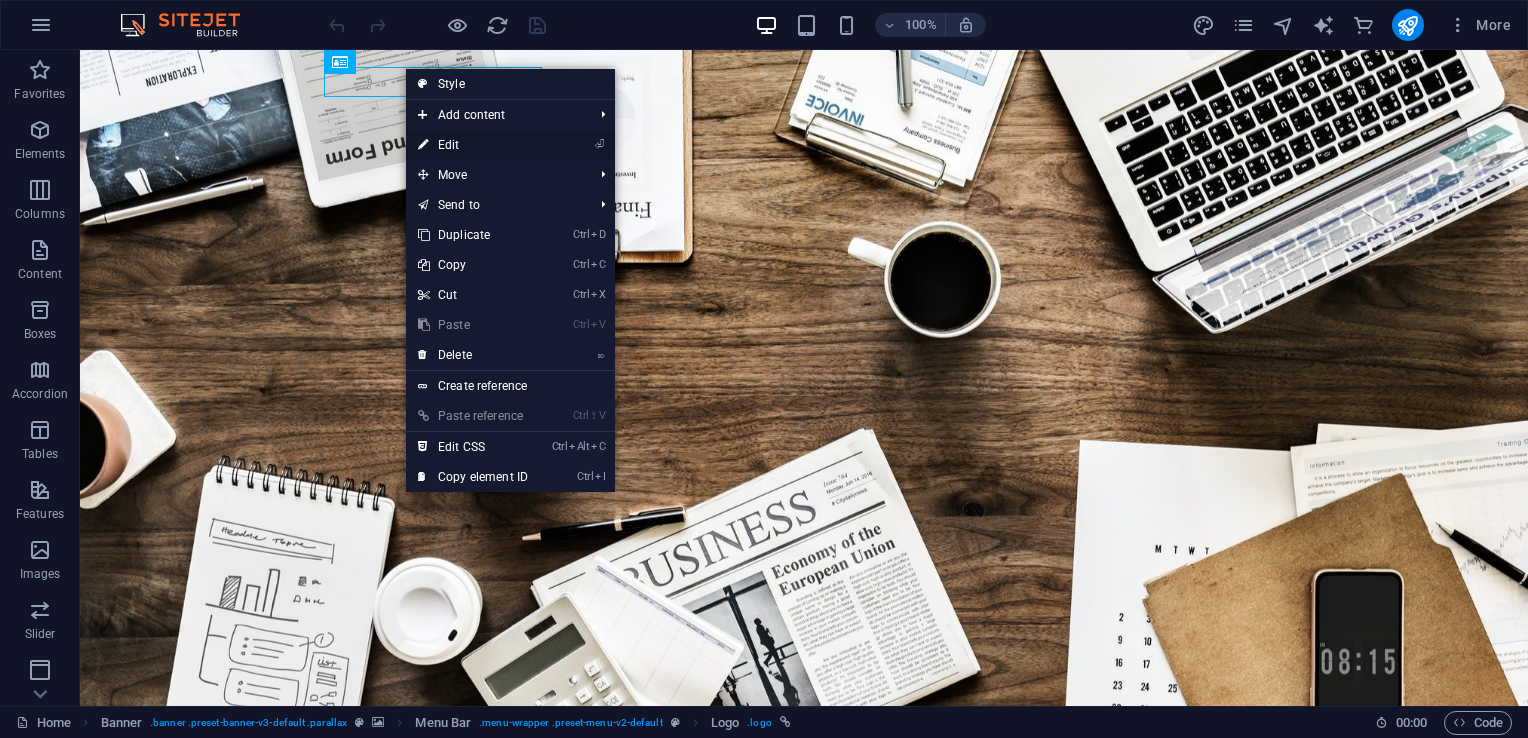 click on "⏎  Edit" at bounding box center [510, 145] 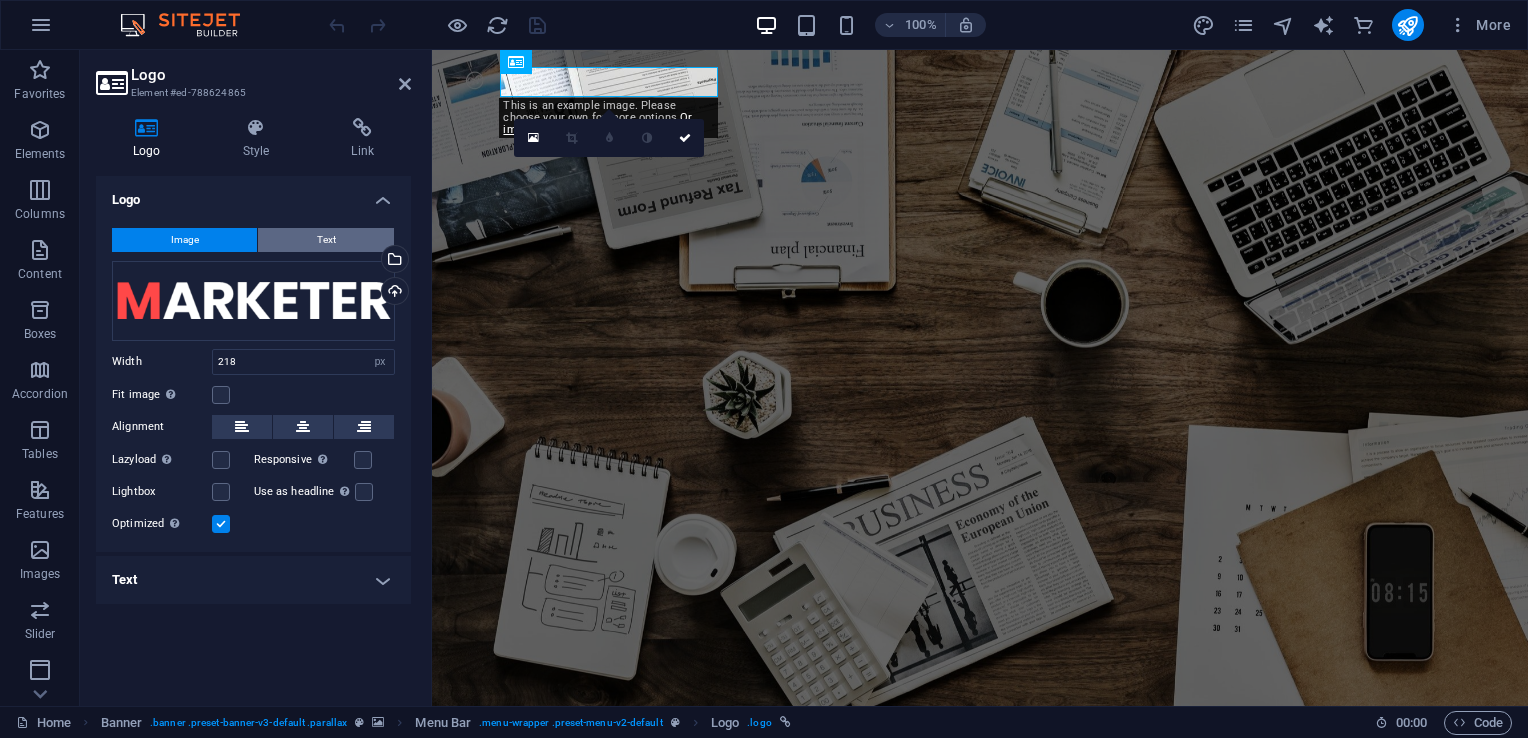 click on "Text" at bounding box center (326, 240) 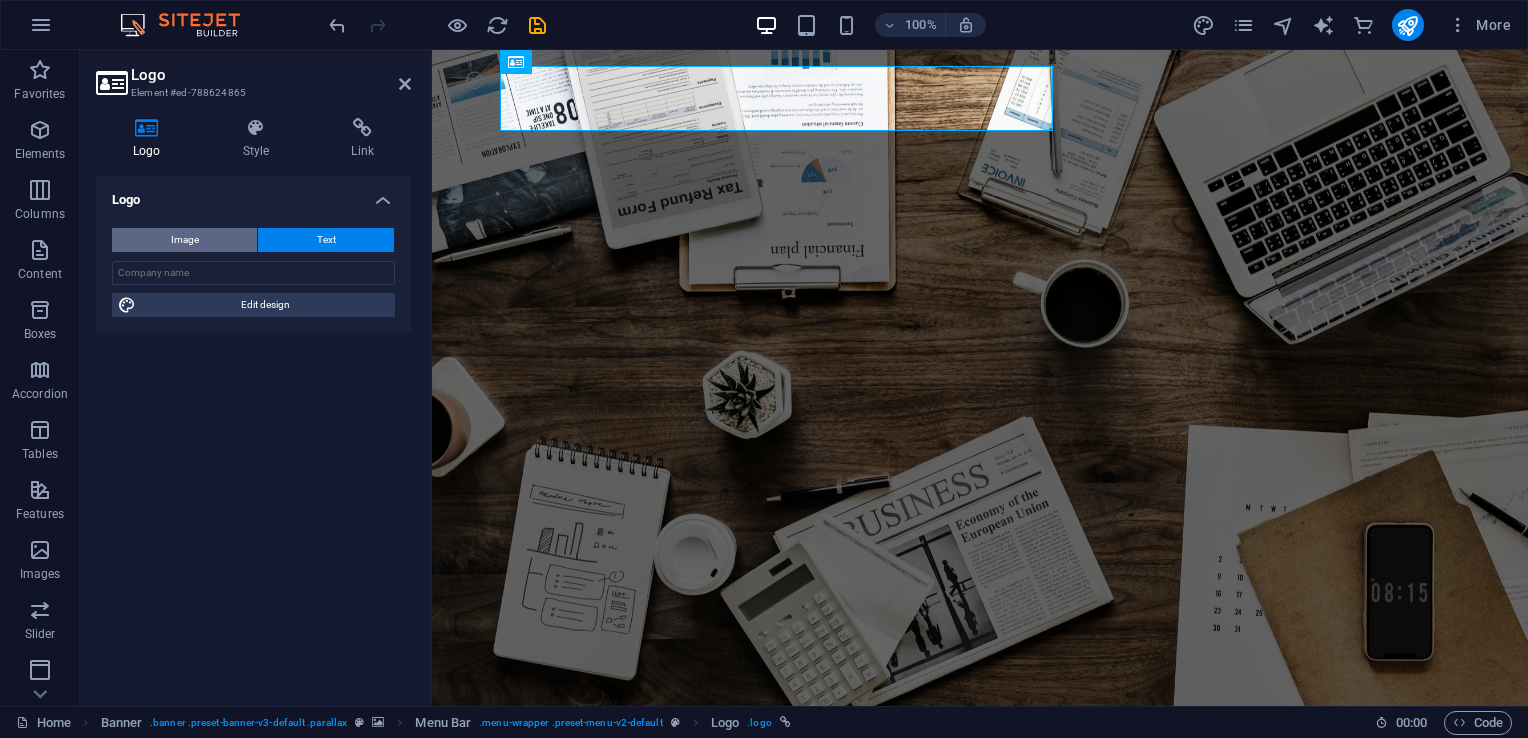 click on "Image" at bounding box center (184, 240) 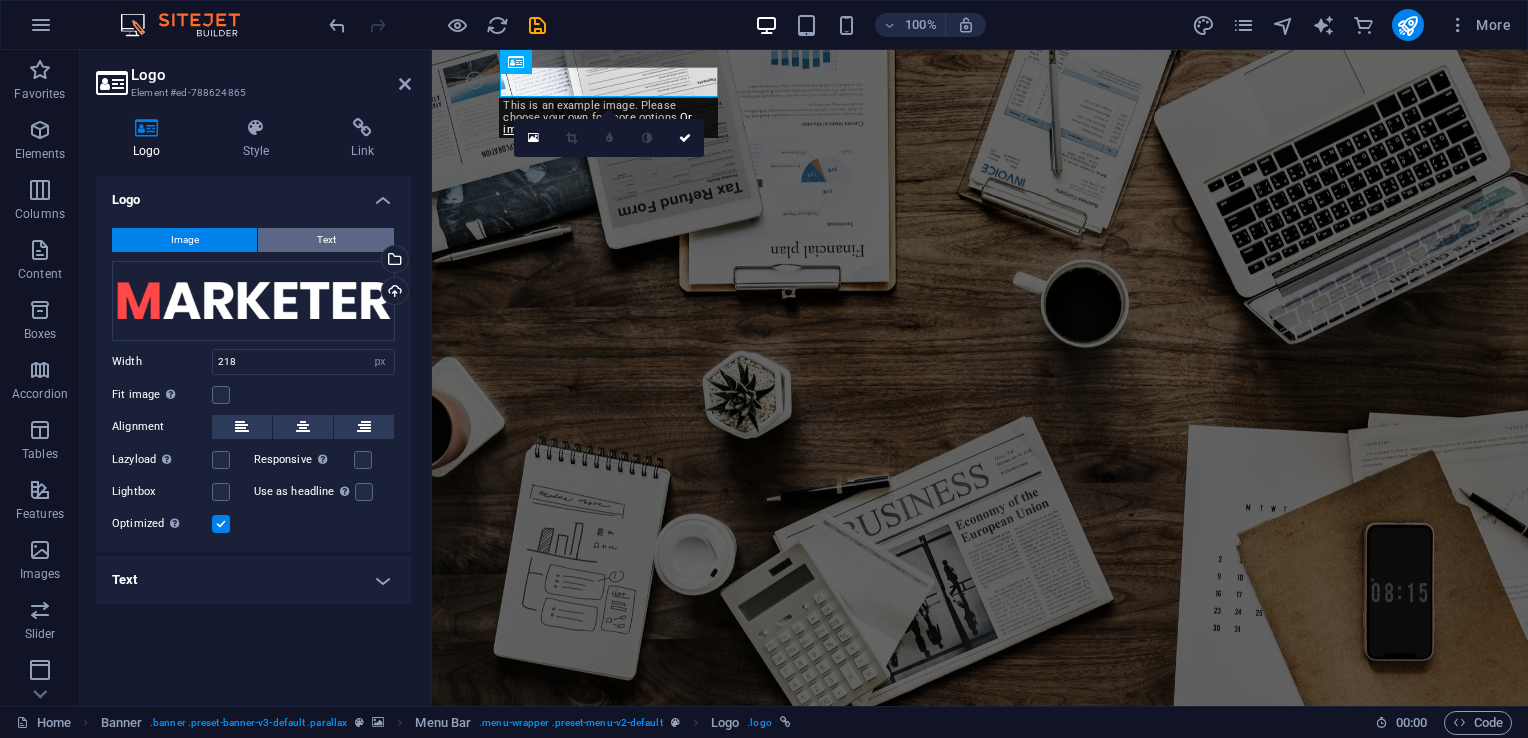 click on "Text" at bounding box center (326, 240) 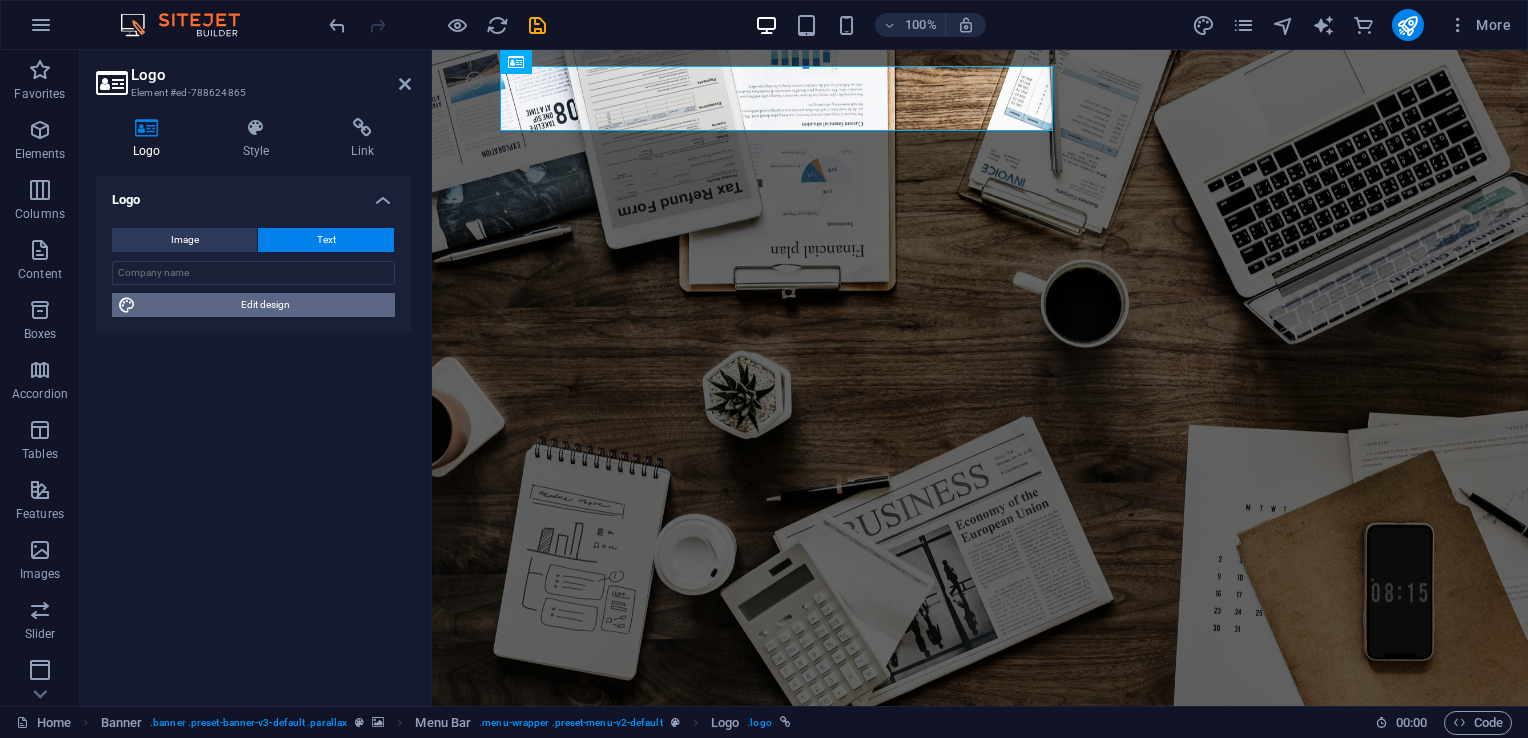 click on "Edit design" at bounding box center [265, 305] 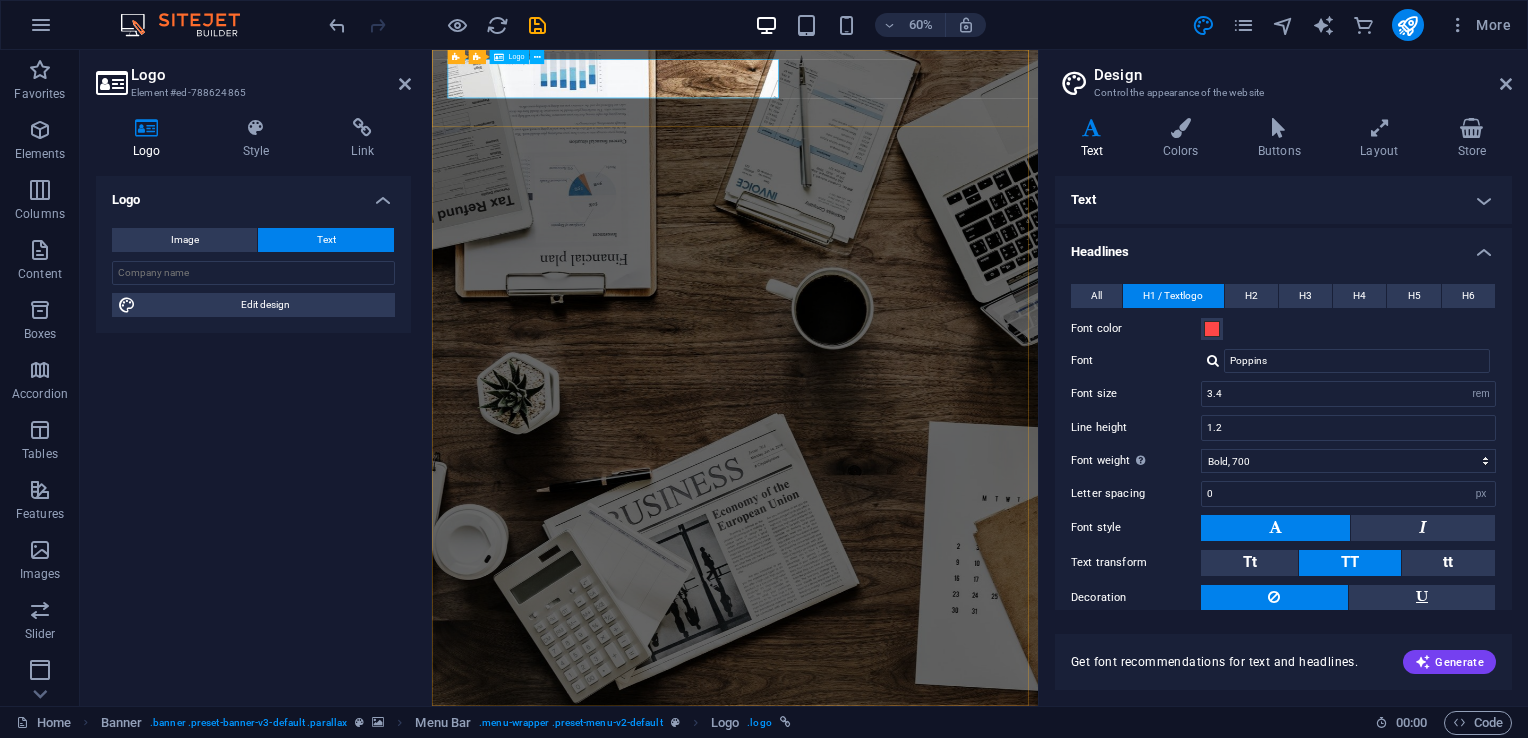 click on "[DOMAIN_NAME]" at bounding box center (937, 1192) 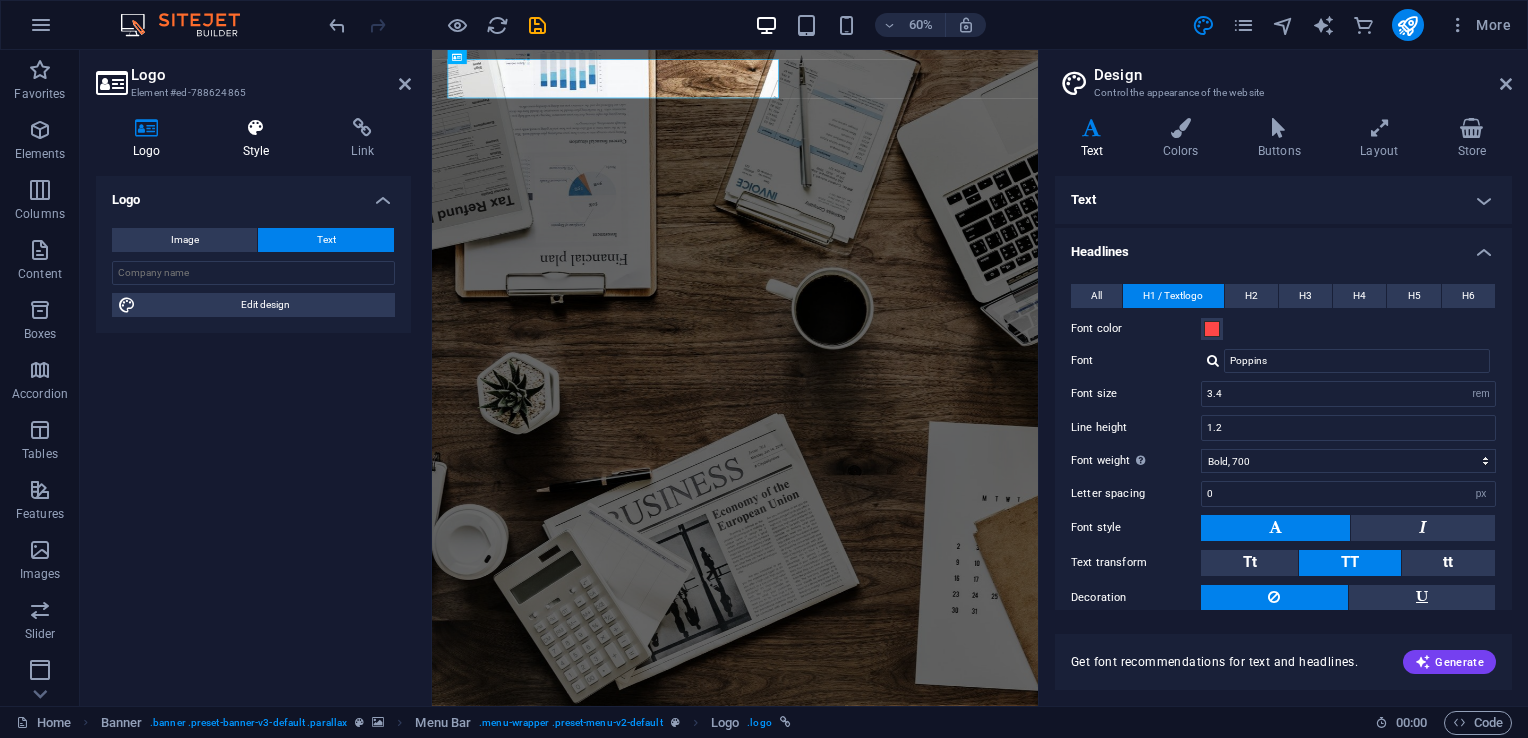 click at bounding box center (256, 128) 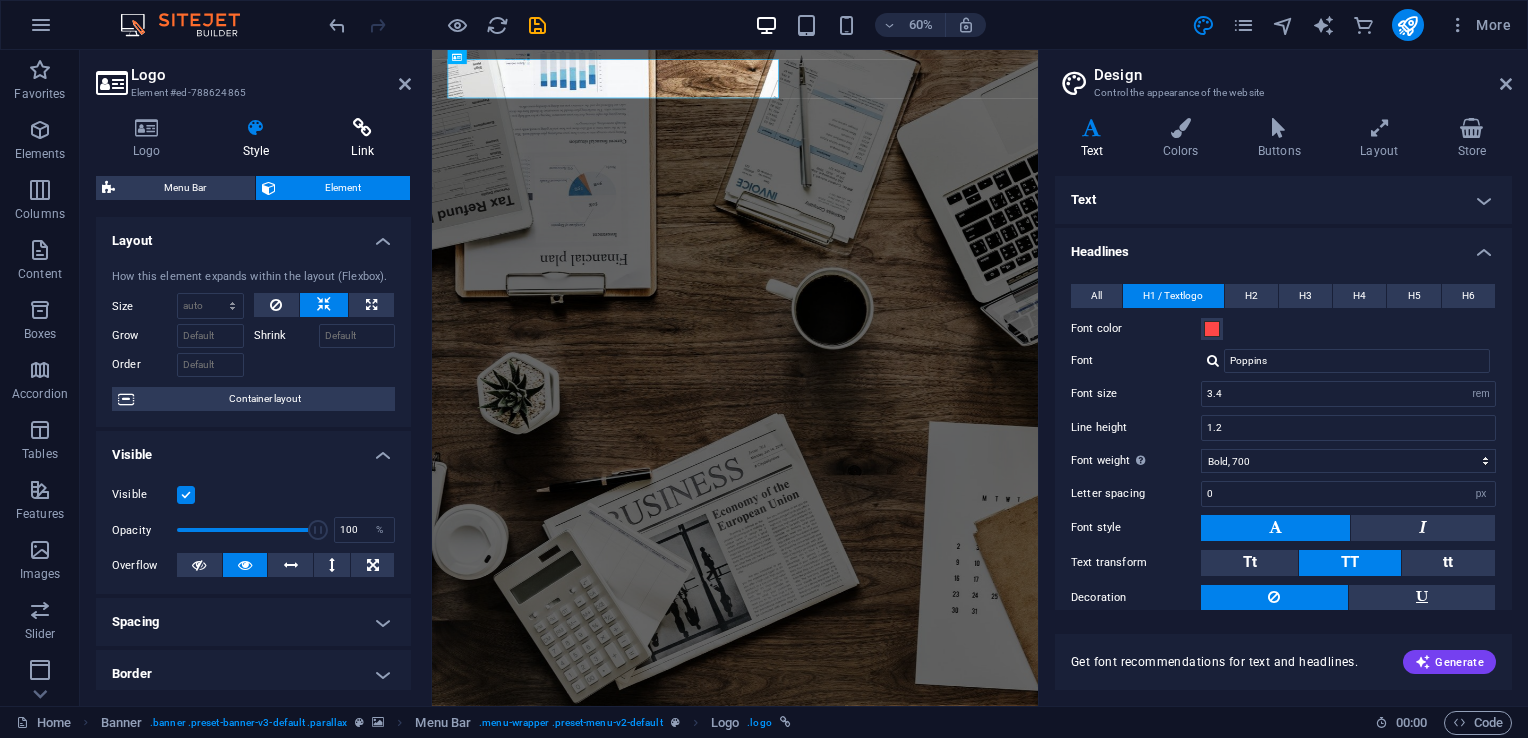click at bounding box center [362, 128] 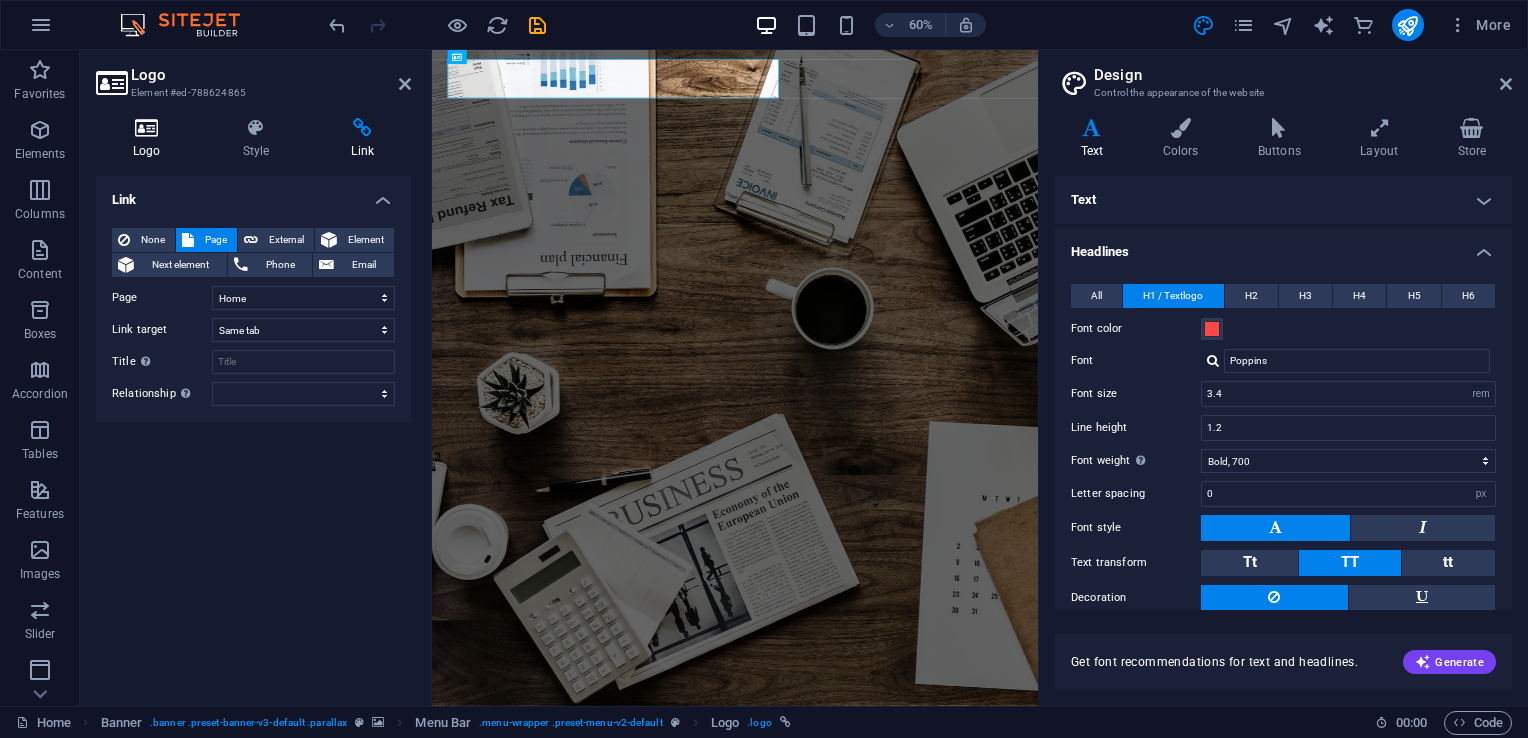 click at bounding box center [147, 128] 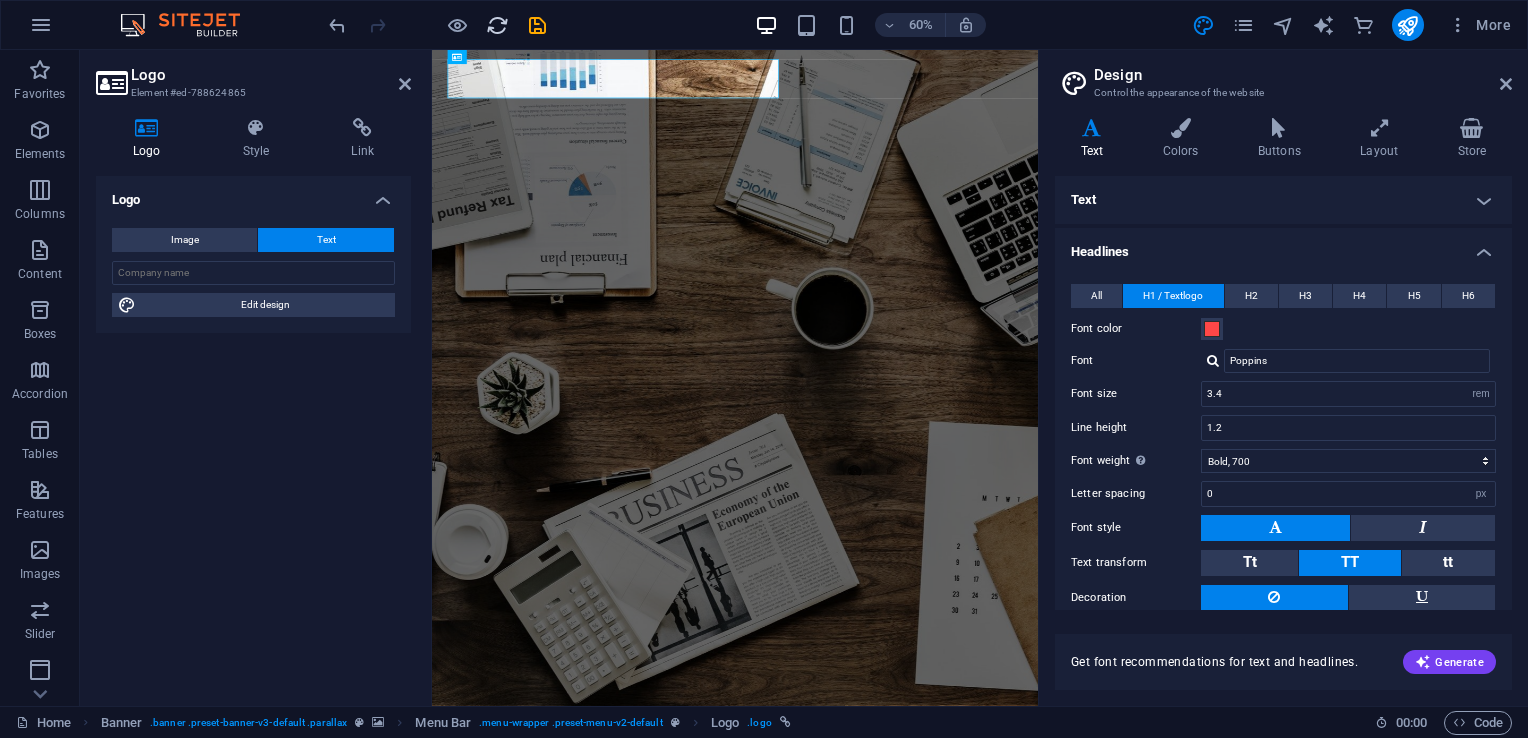 click at bounding box center [437, 25] 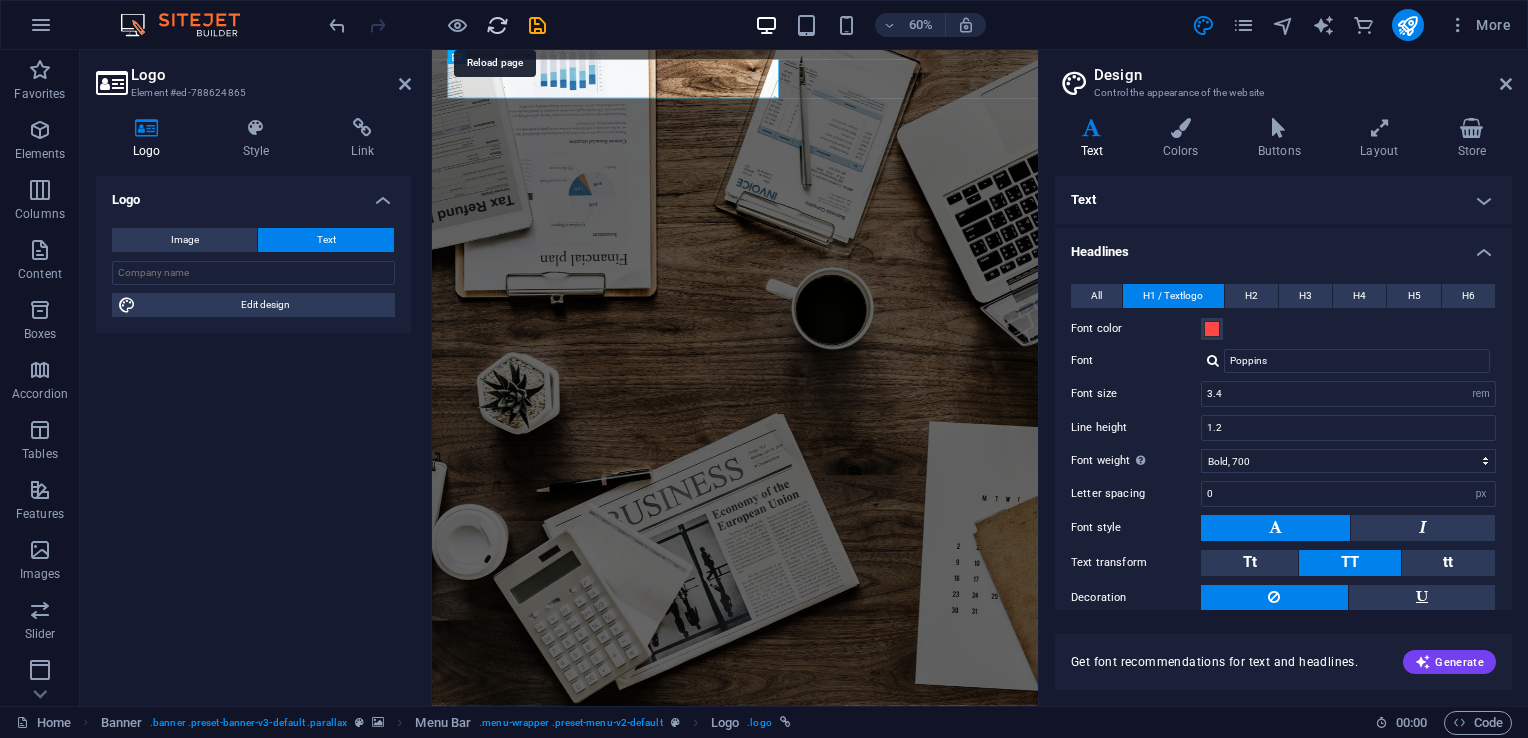 click at bounding box center [497, 25] 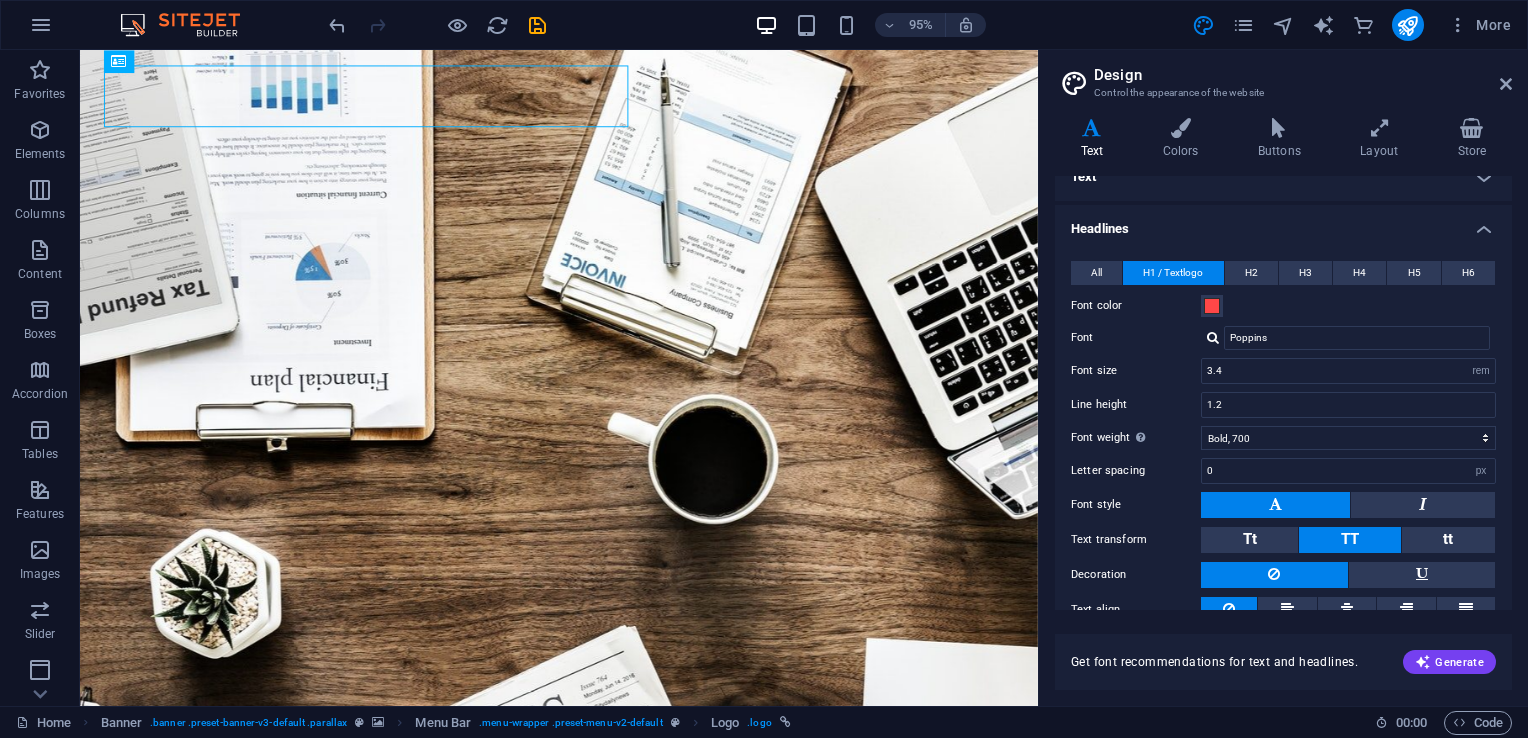 scroll, scrollTop: 24, scrollLeft: 0, axis: vertical 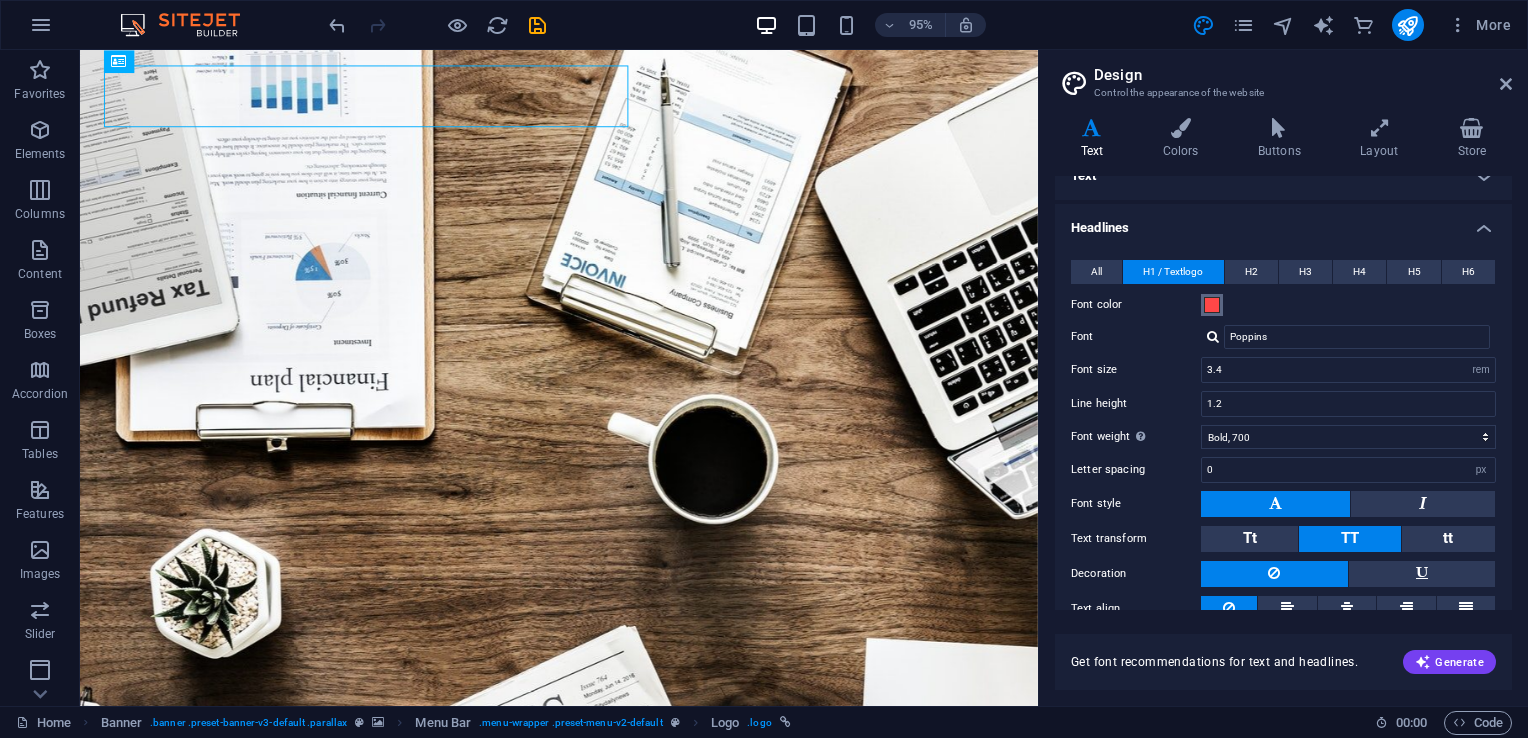 click at bounding box center [1212, 305] 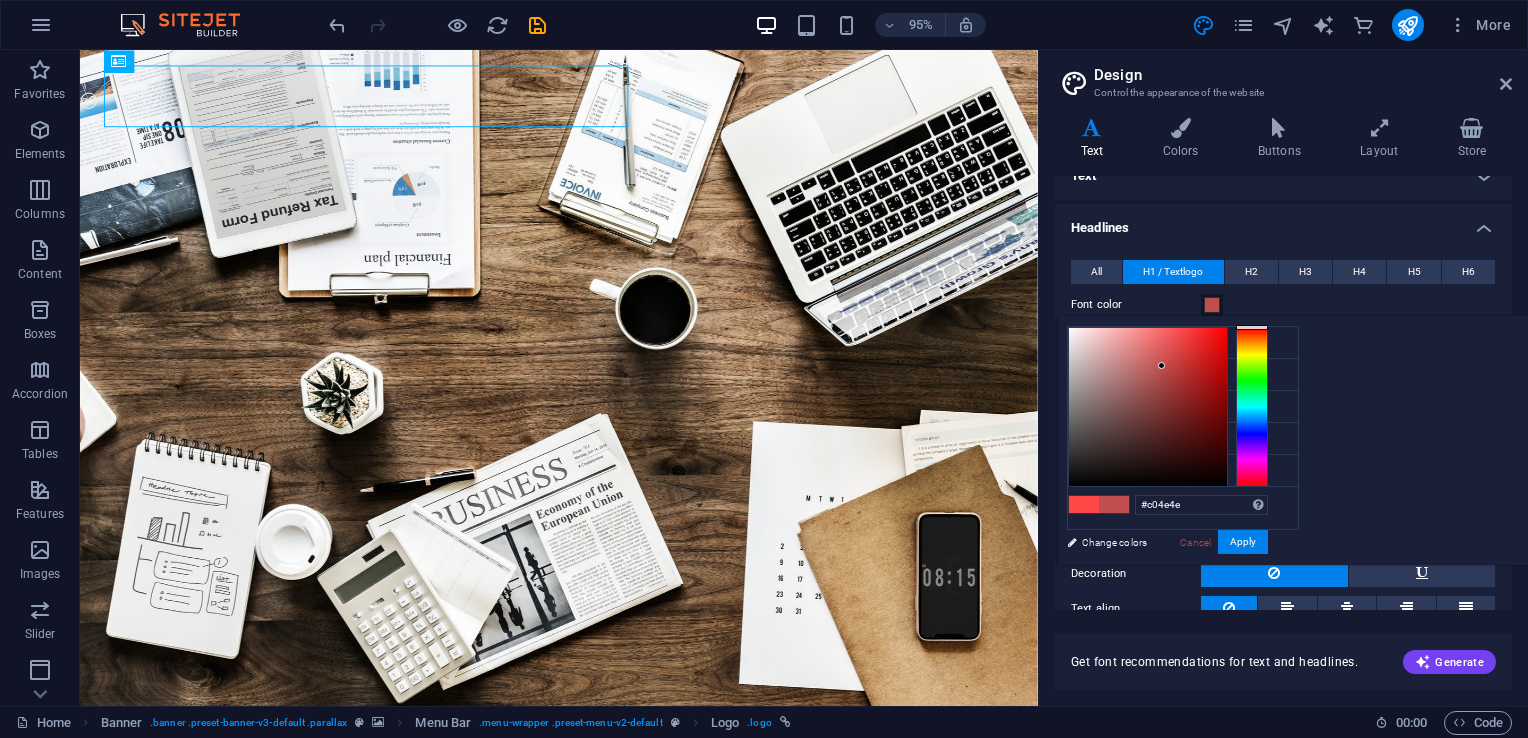 type on "#c14f4f" 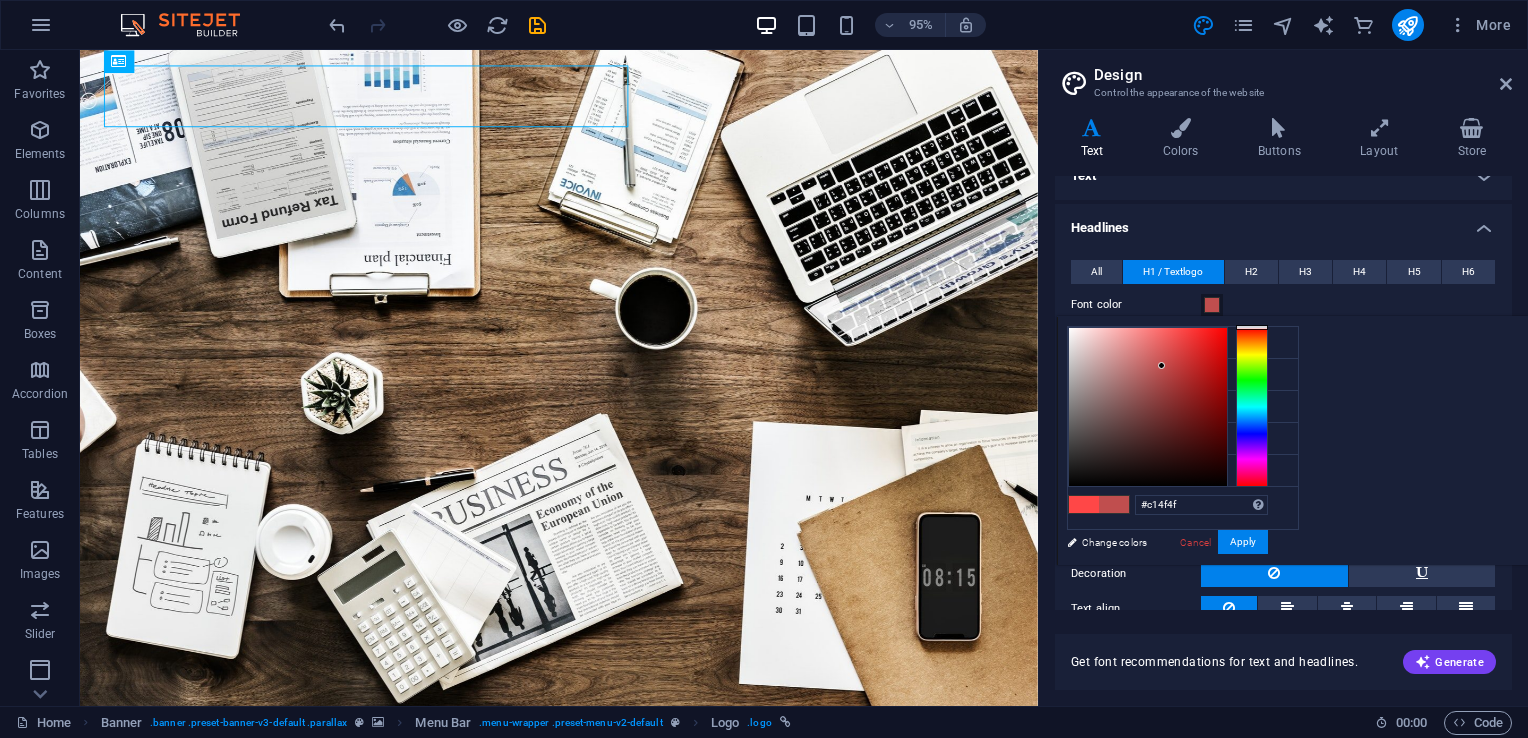 click at bounding box center (1161, 365) 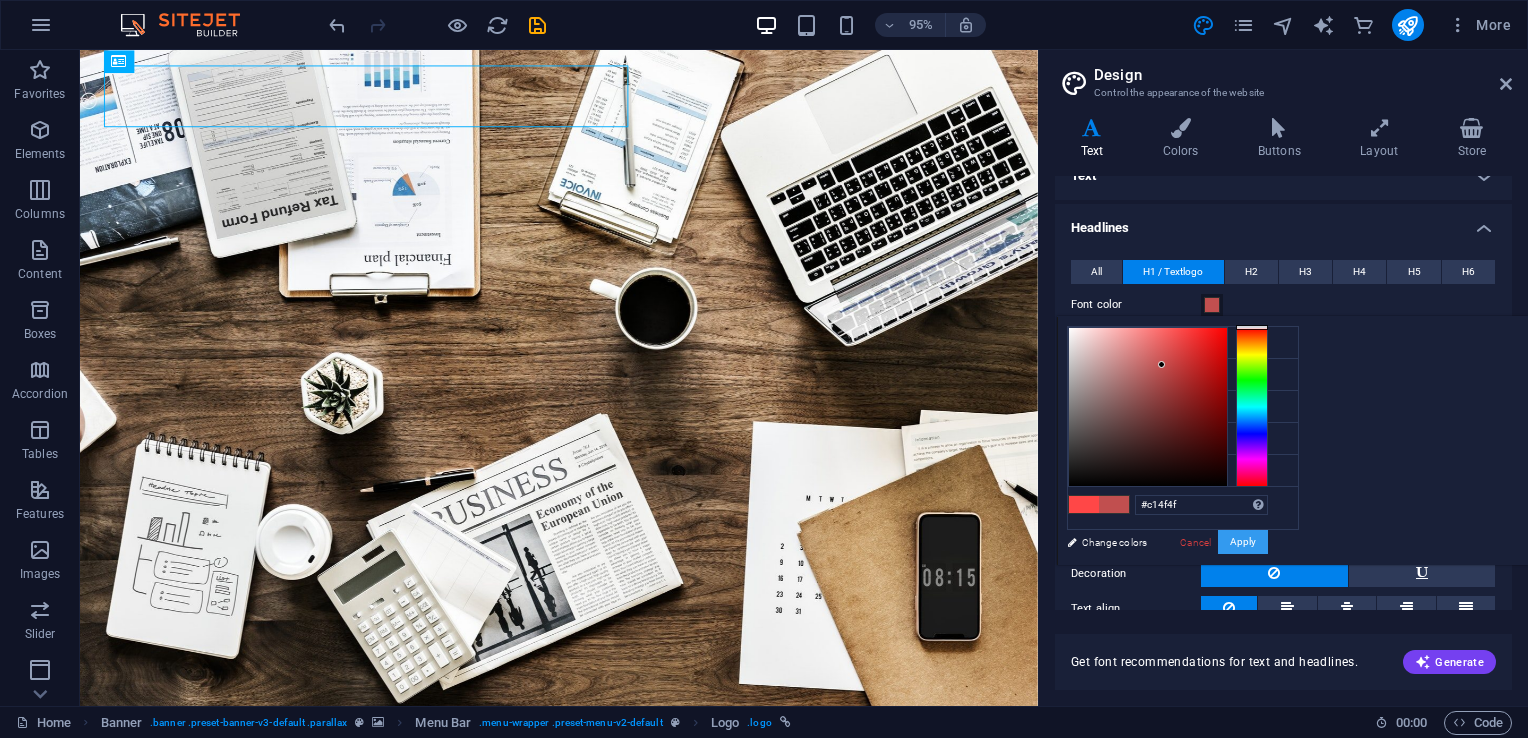 click on "Apply" at bounding box center [1243, 542] 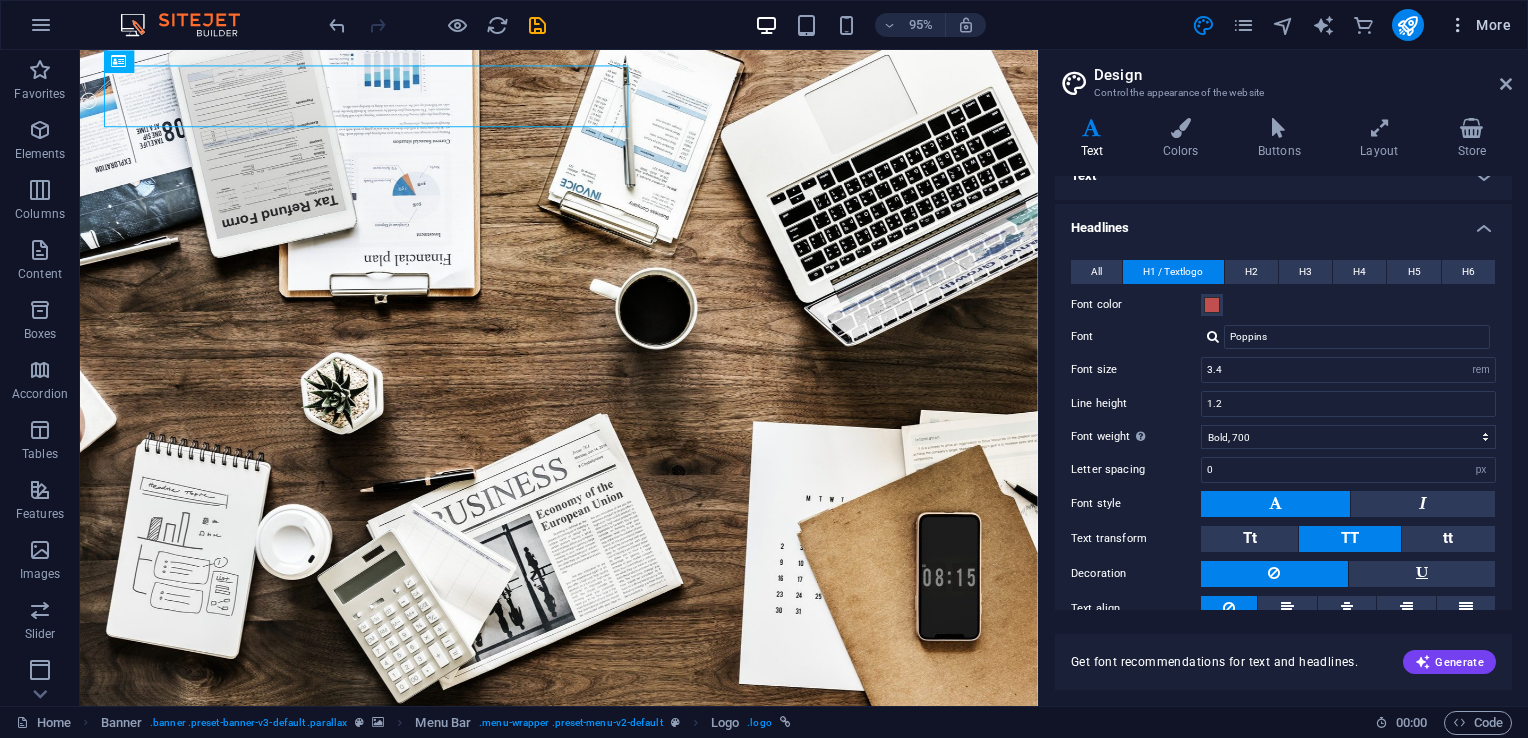 click at bounding box center [1458, 25] 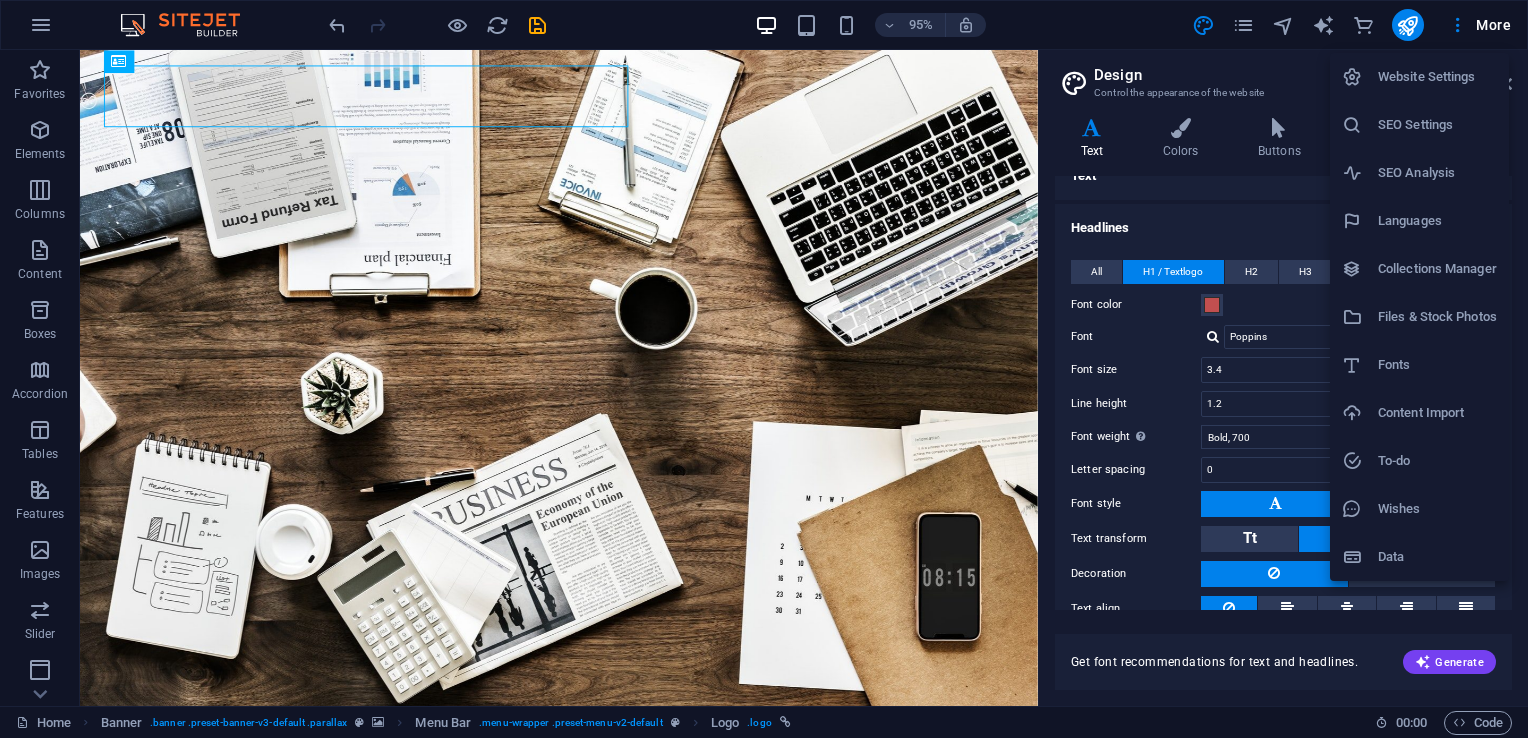click at bounding box center [764, 369] 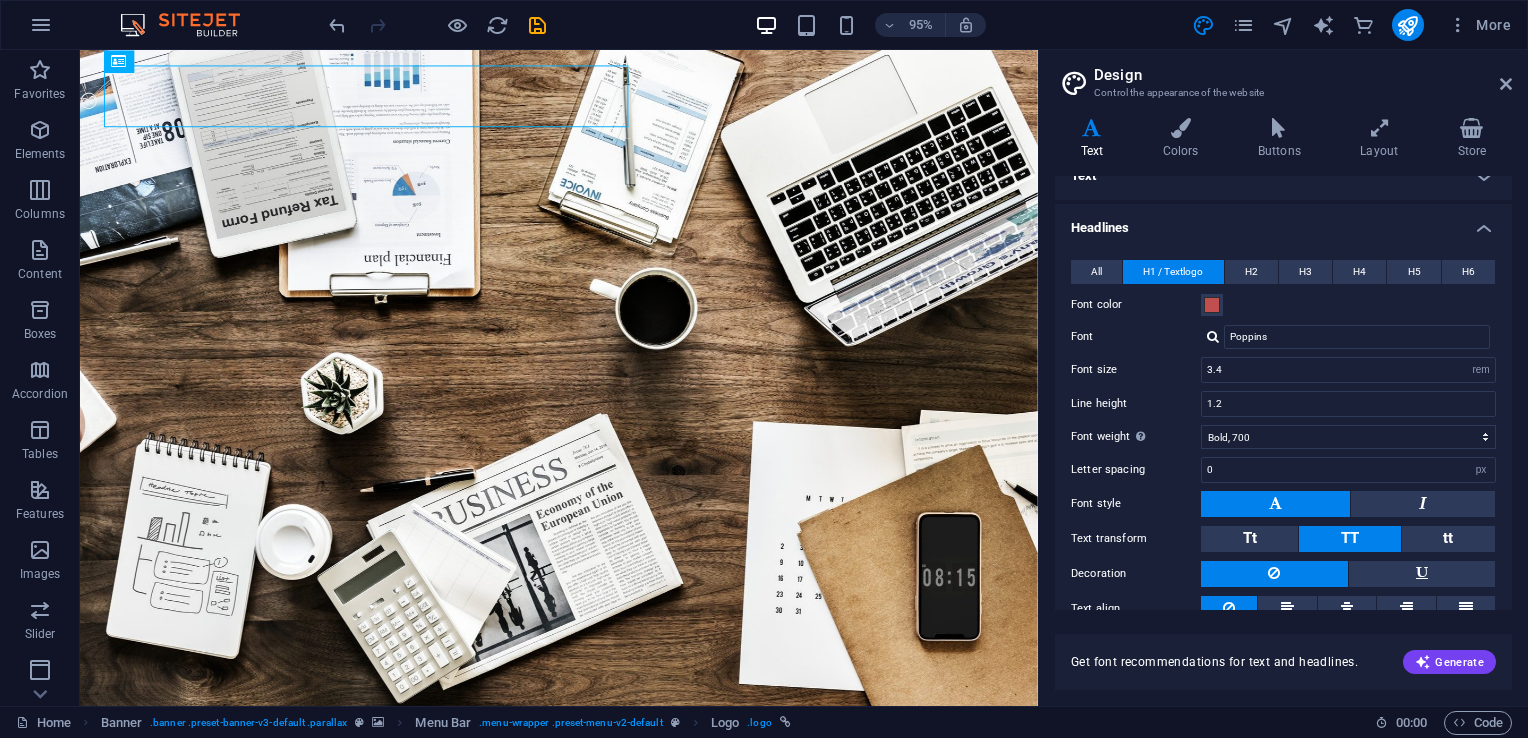 click on "Generate" at bounding box center (1449, 662) 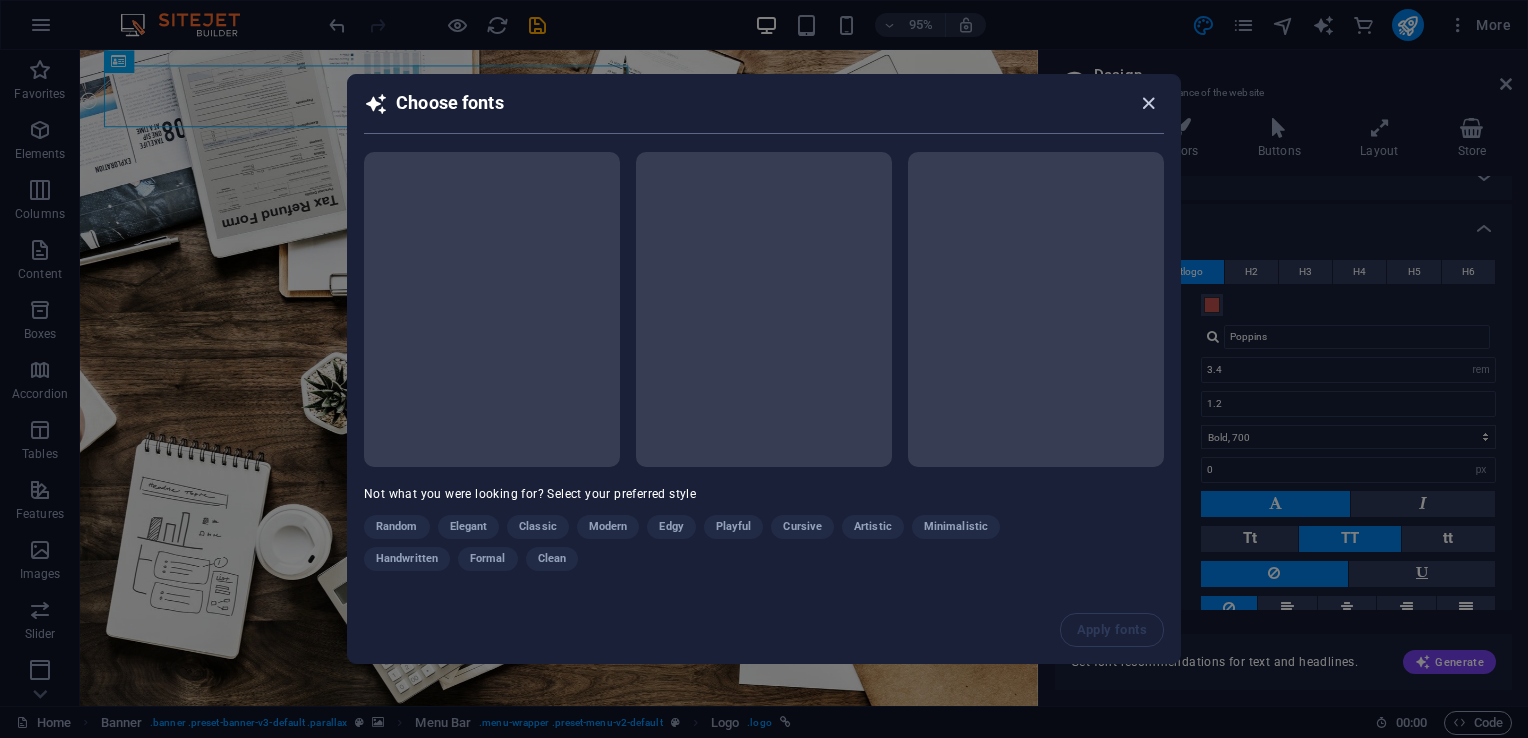 click at bounding box center (1148, 103) 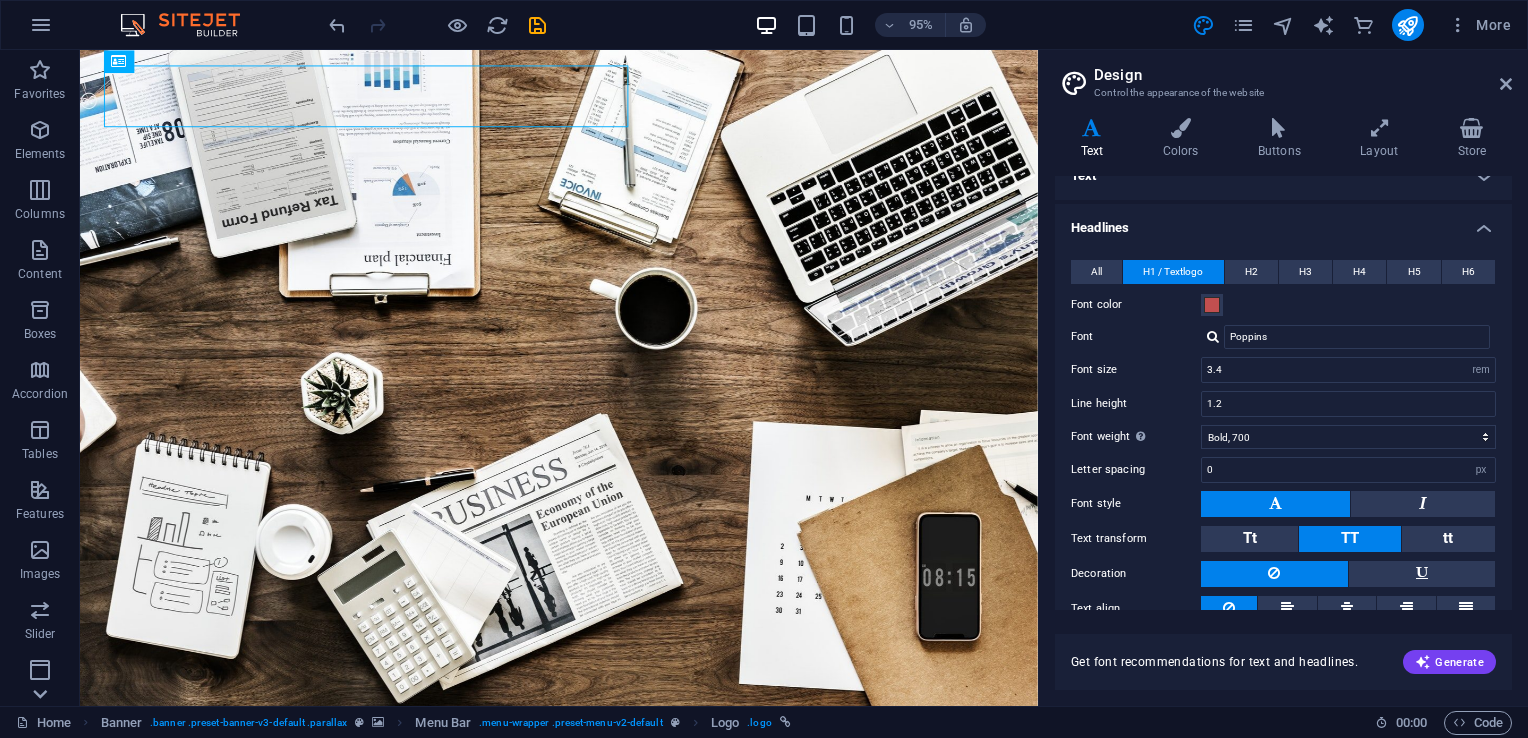 click 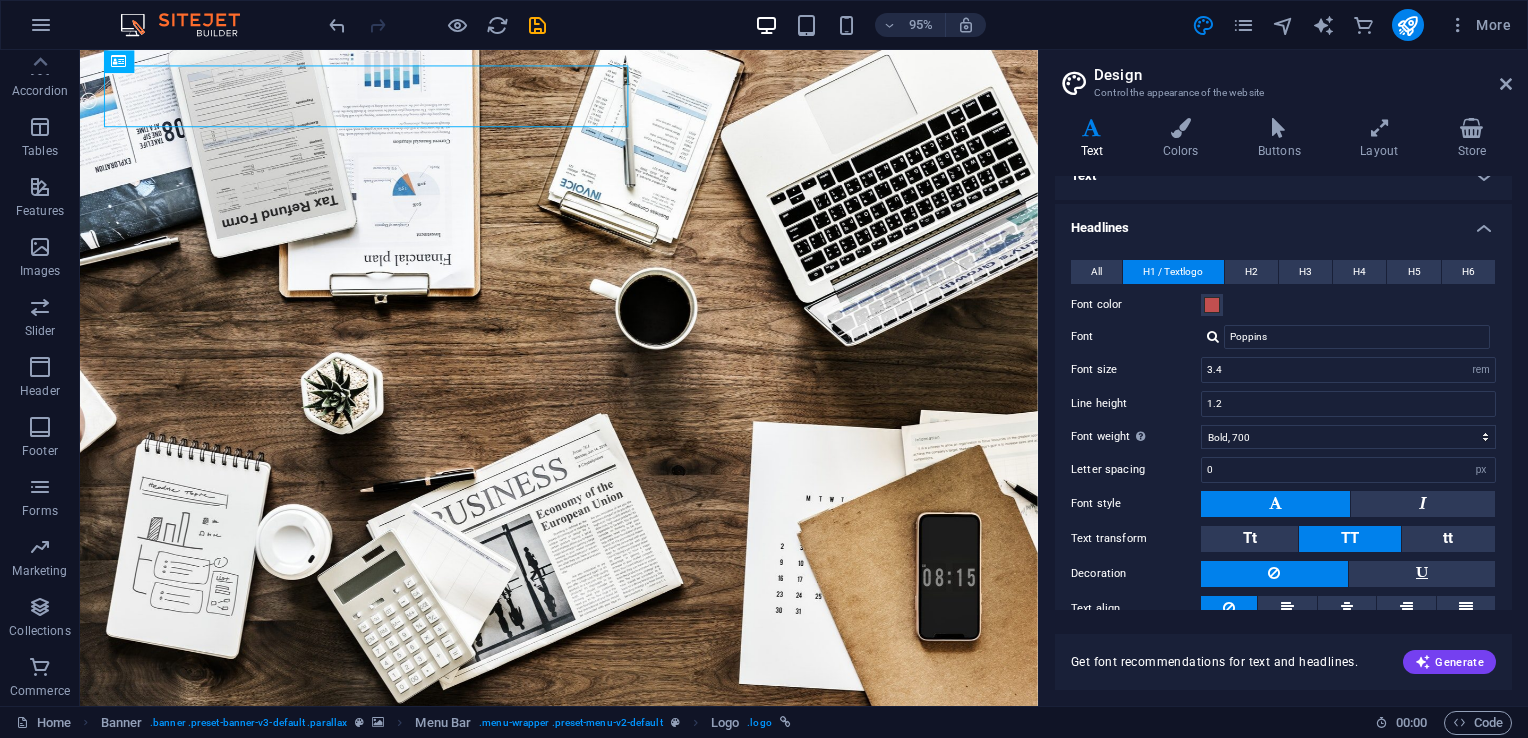 click on "Commerce" at bounding box center (40, 691) 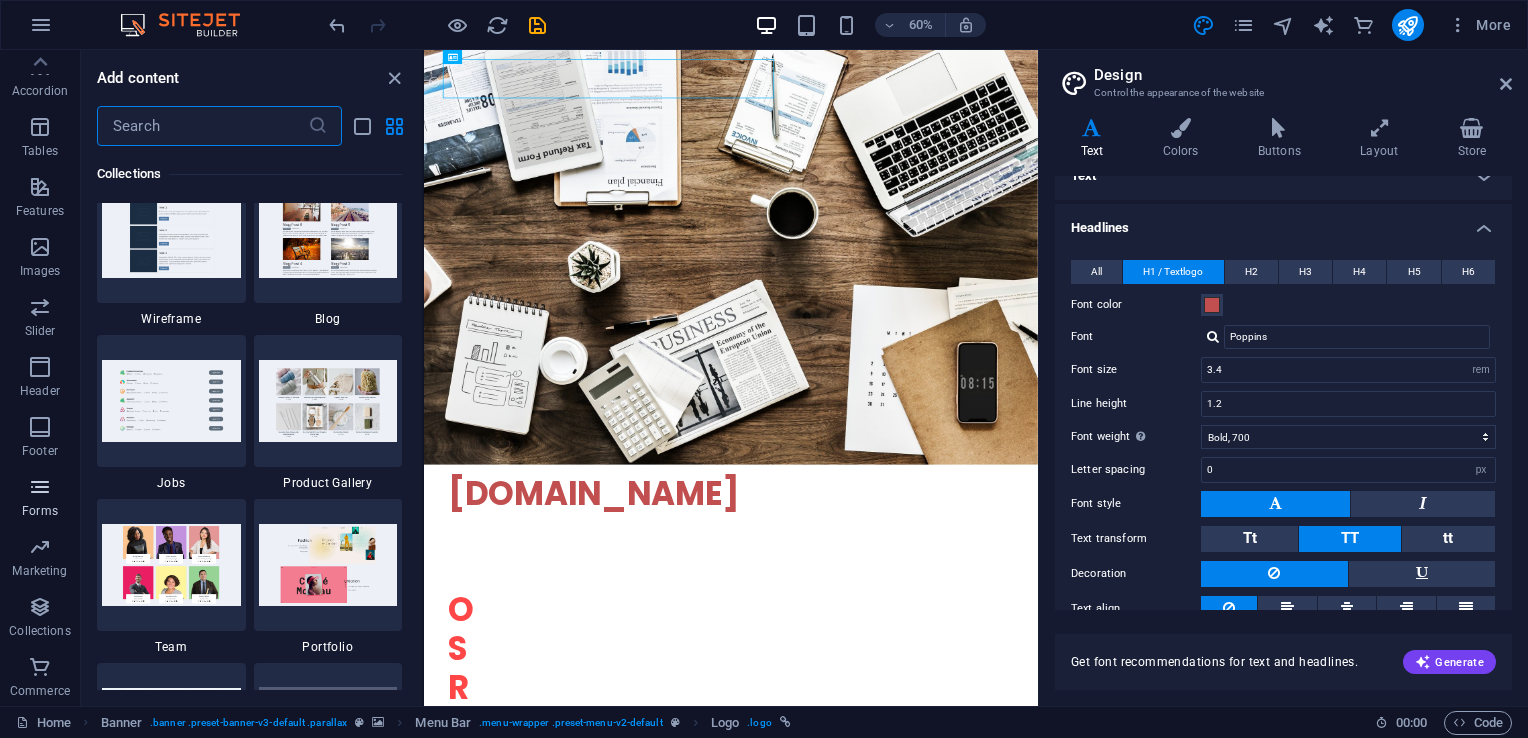 scroll, scrollTop: 19107, scrollLeft: 0, axis: vertical 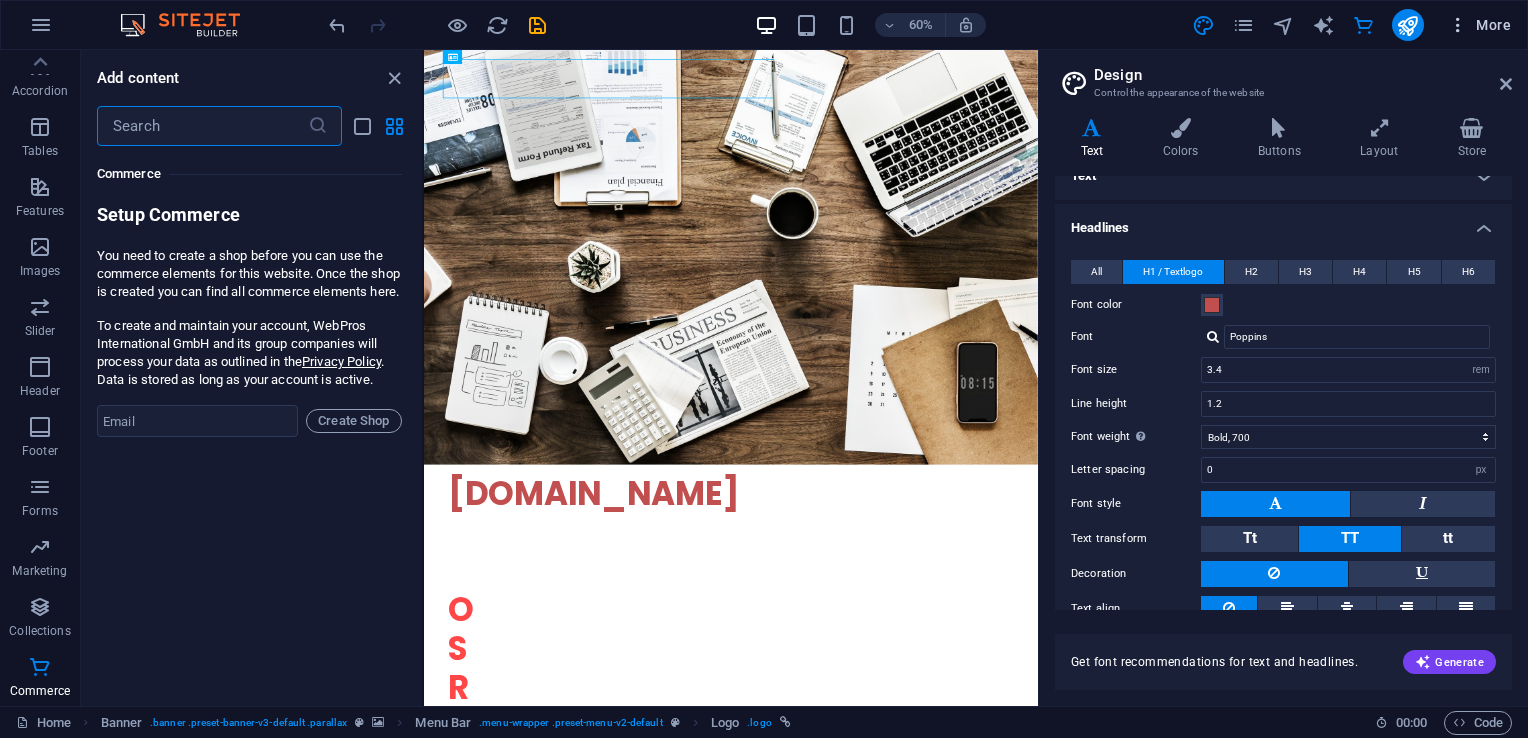 click at bounding box center [1458, 25] 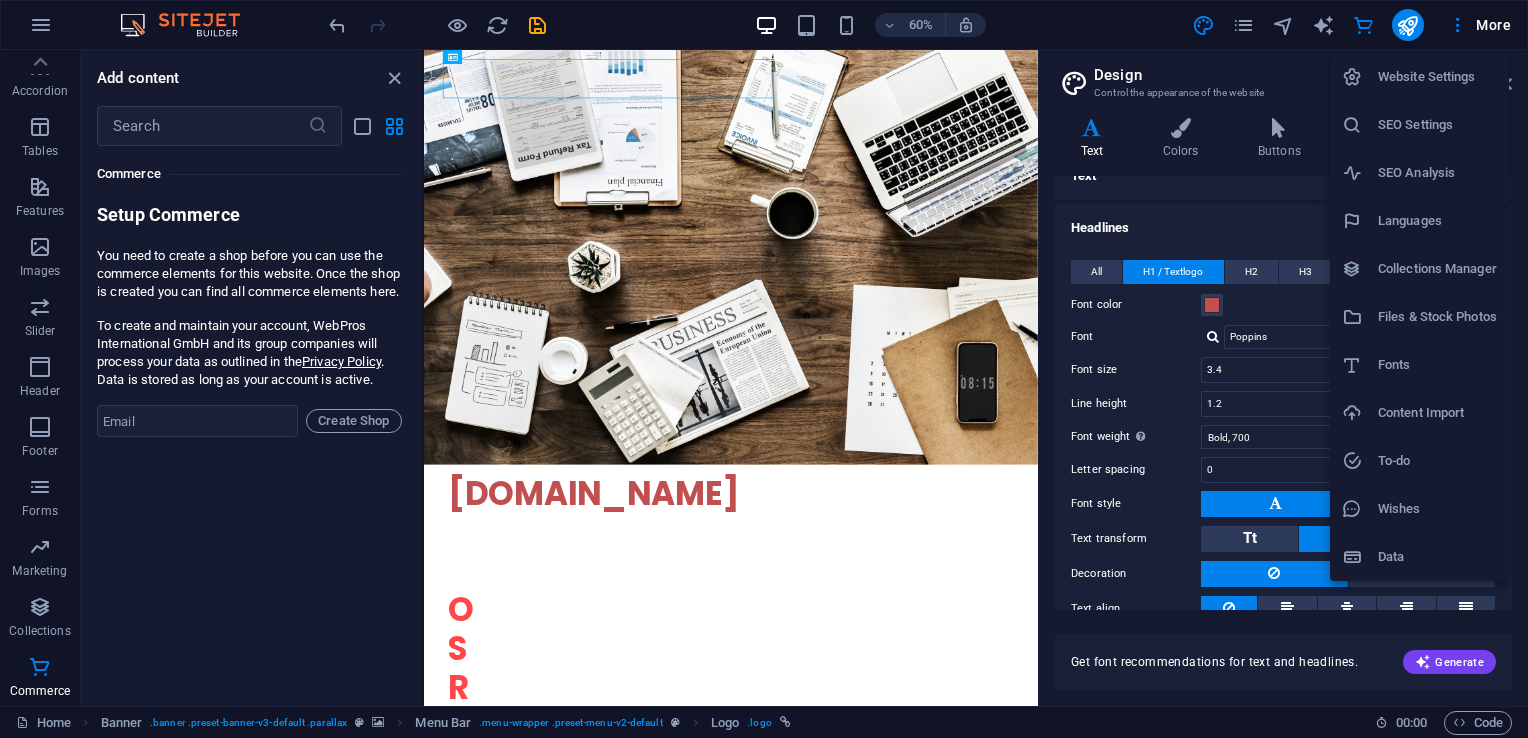 click at bounding box center [764, 369] 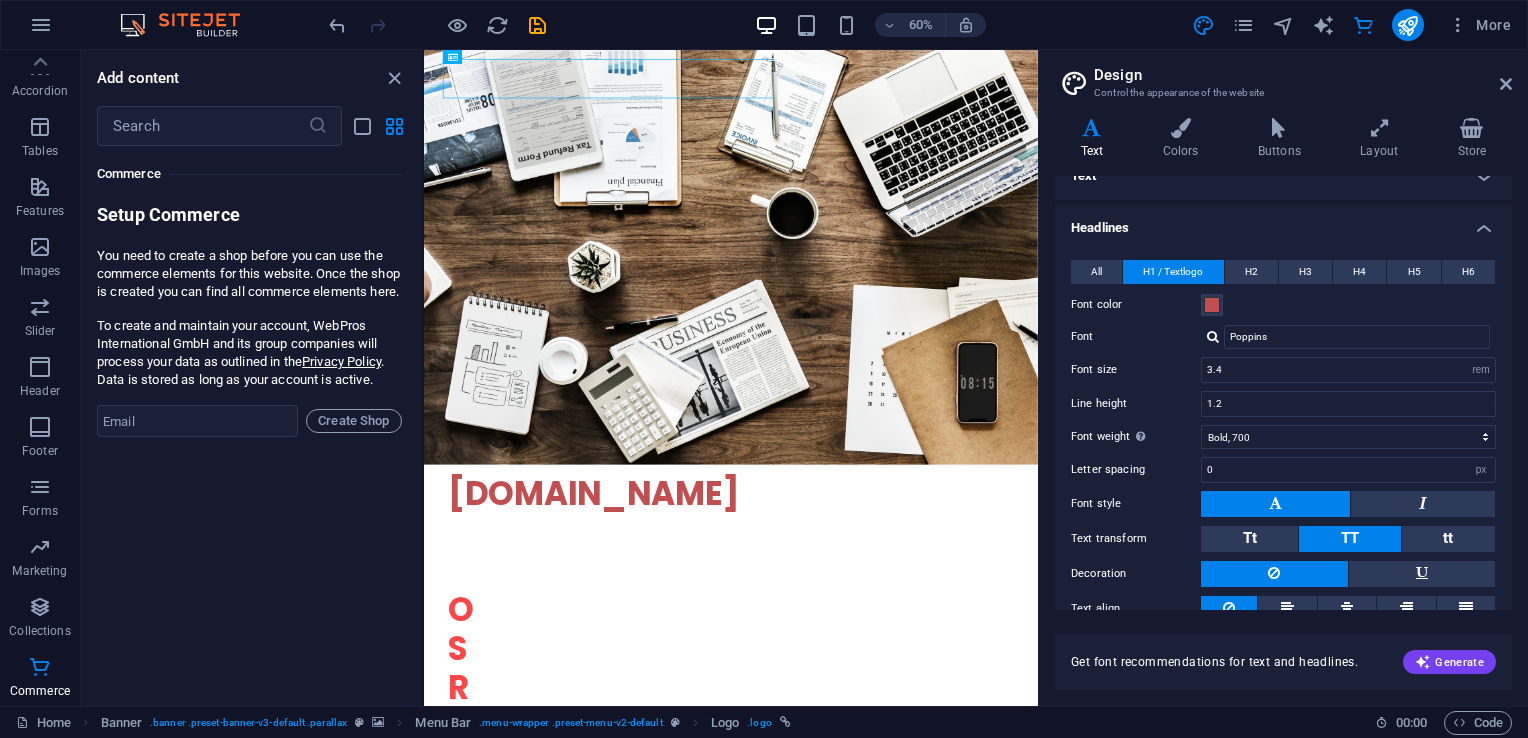 click on "More" at bounding box center (1479, 25) 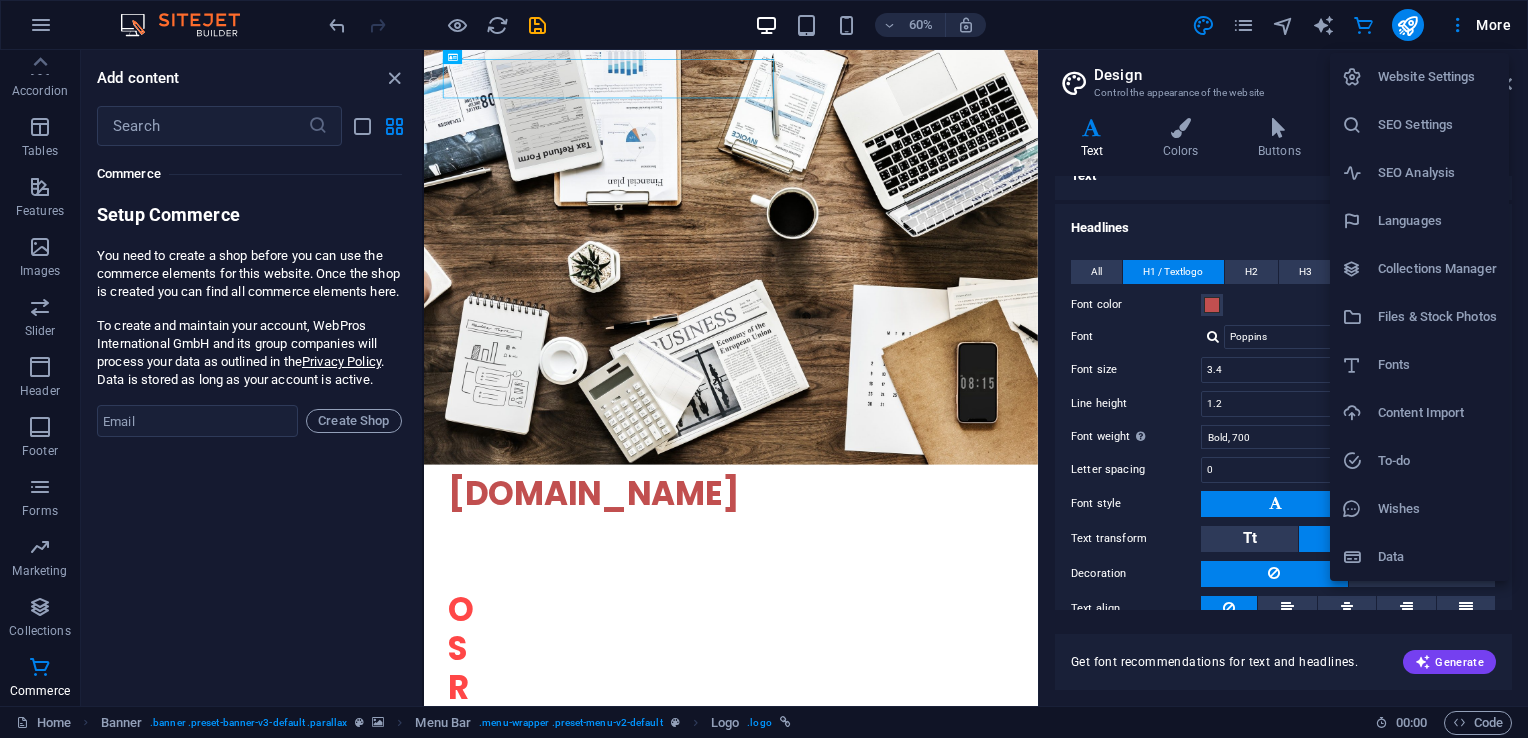 click at bounding box center (764, 369) 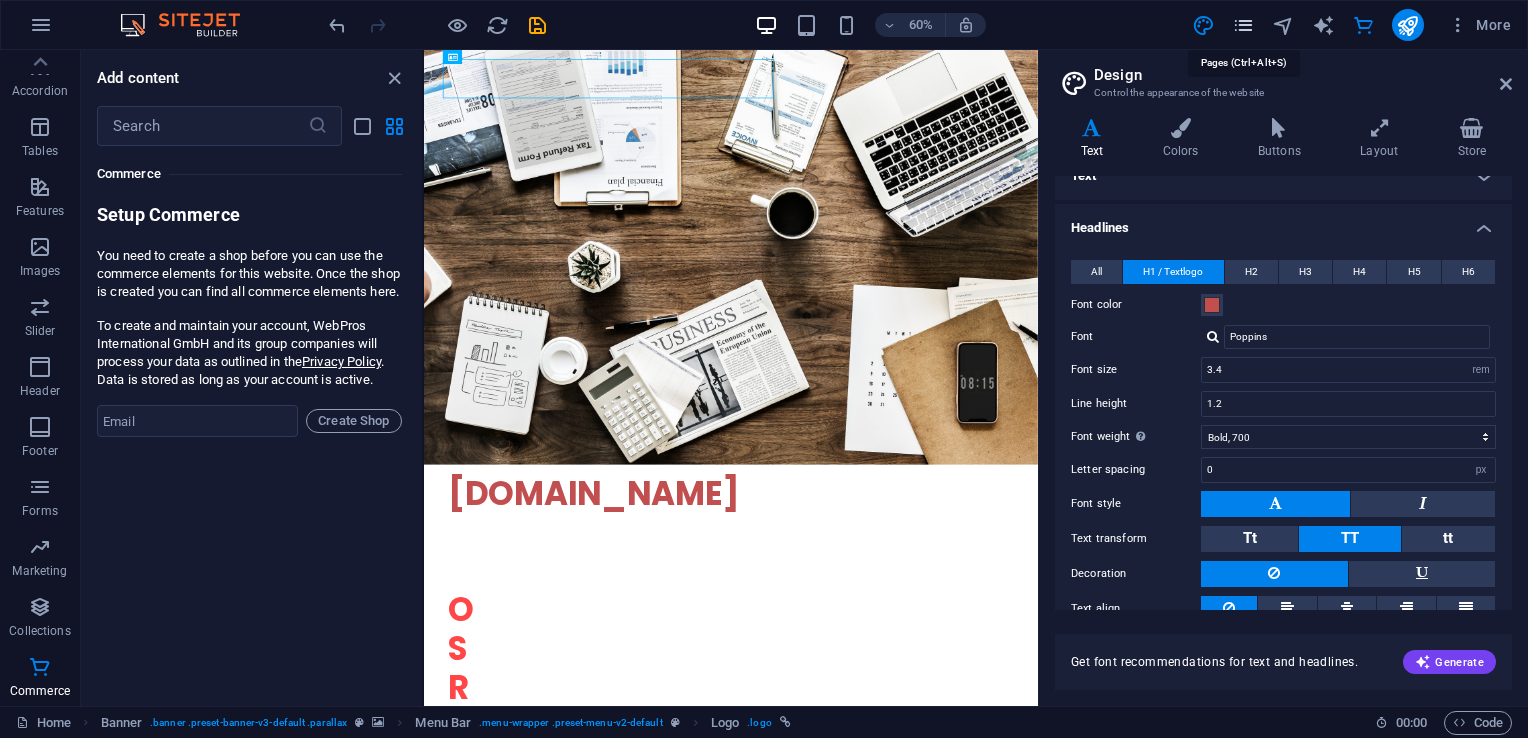 click at bounding box center [1243, 25] 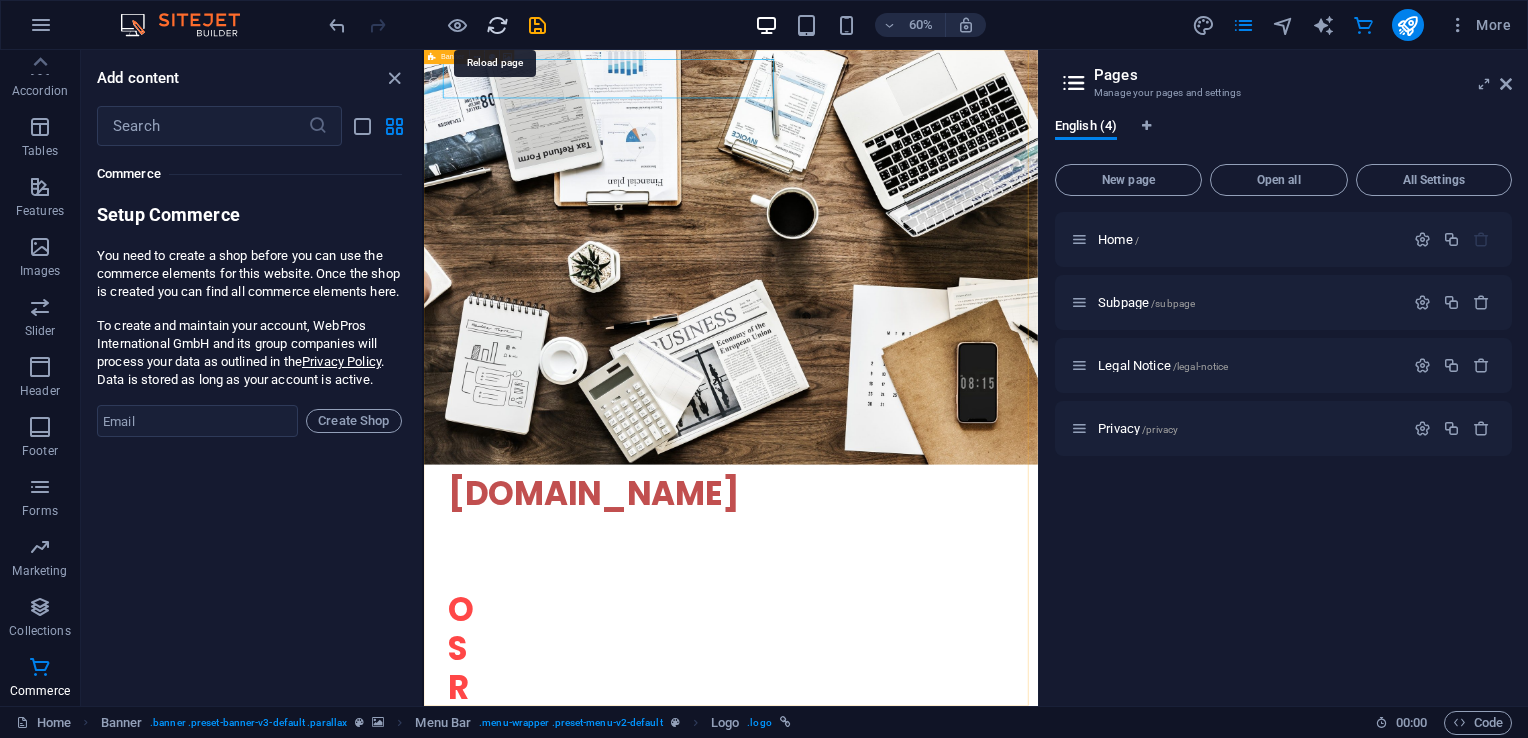 click at bounding box center [497, 25] 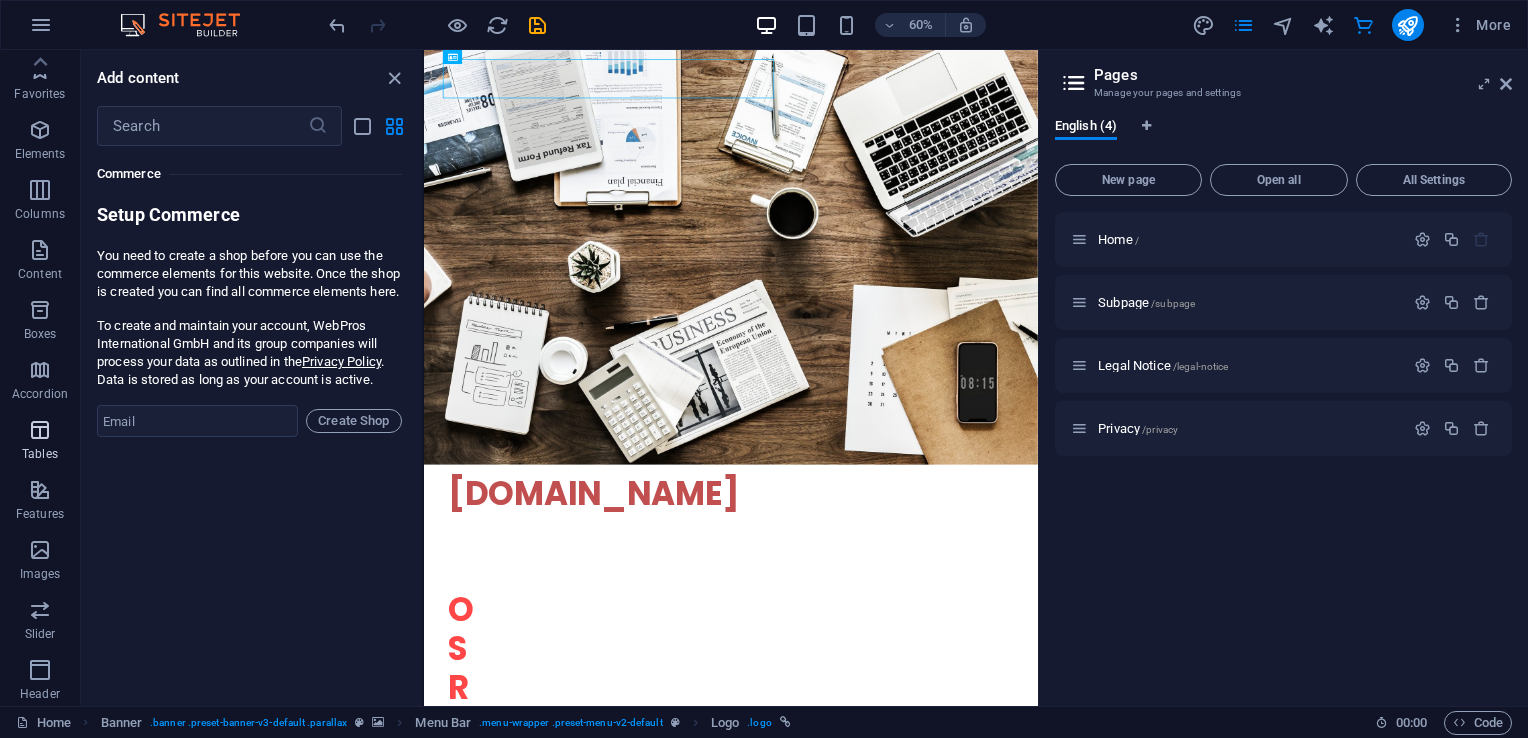 scroll, scrollTop: 0, scrollLeft: 0, axis: both 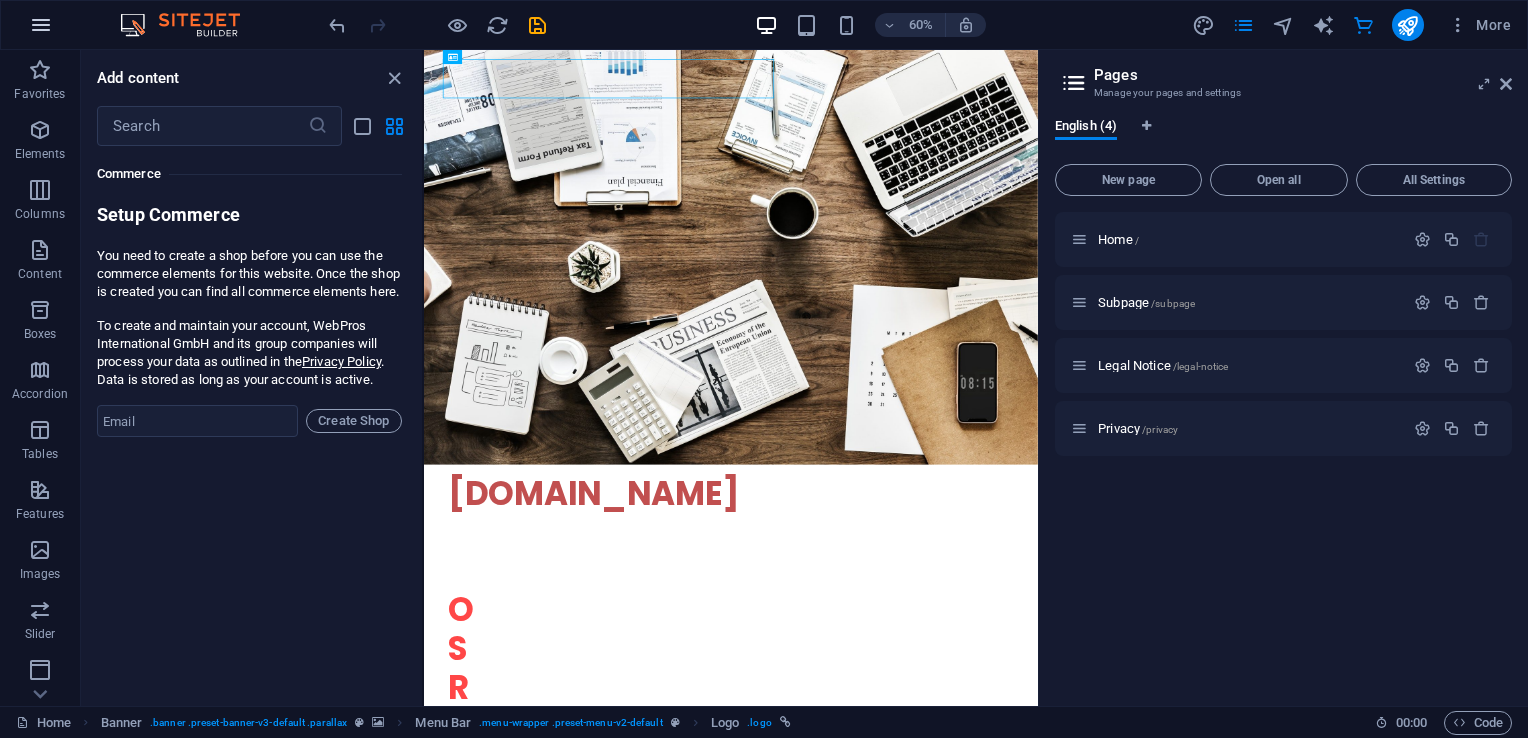 click at bounding box center [41, 25] 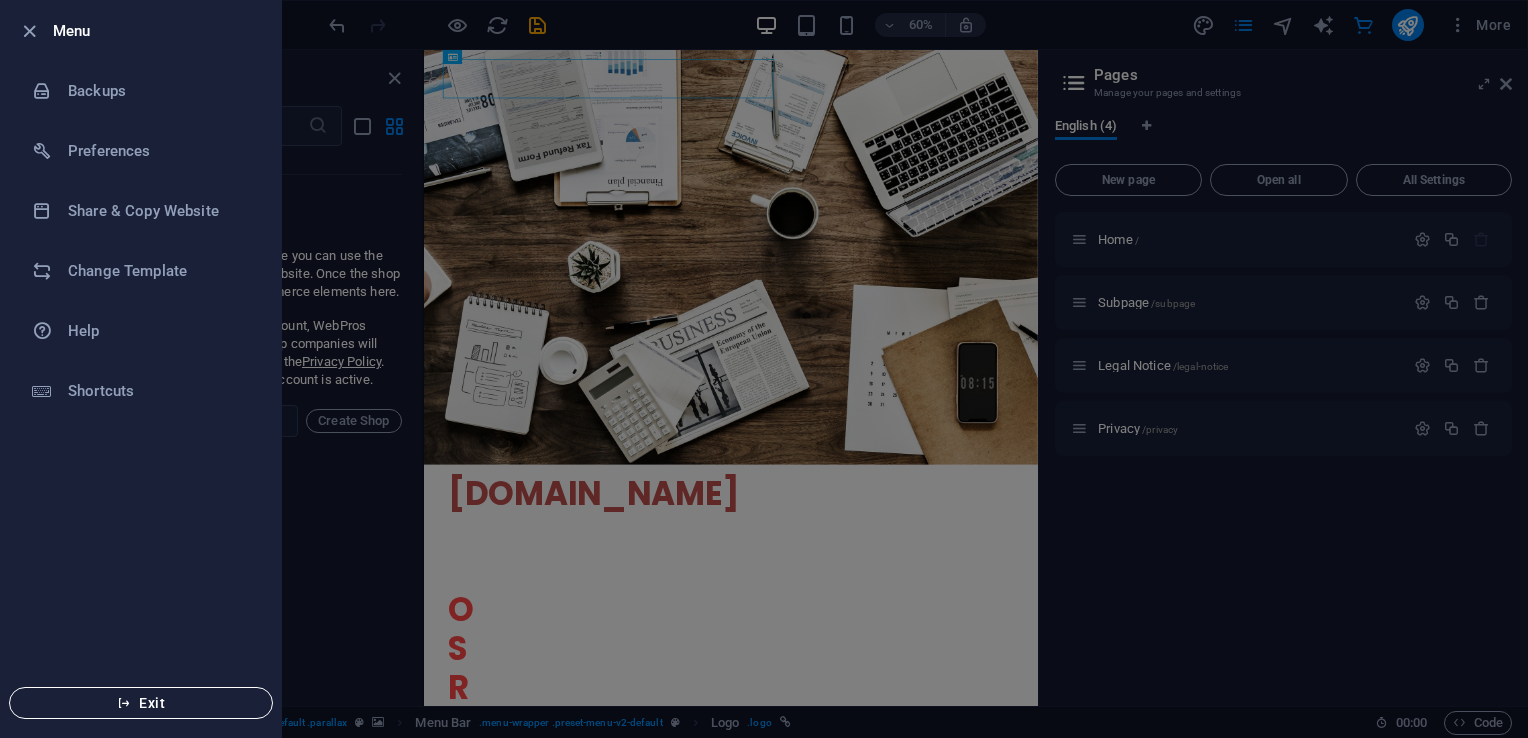 click on "Exit" at bounding box center (141, 703) 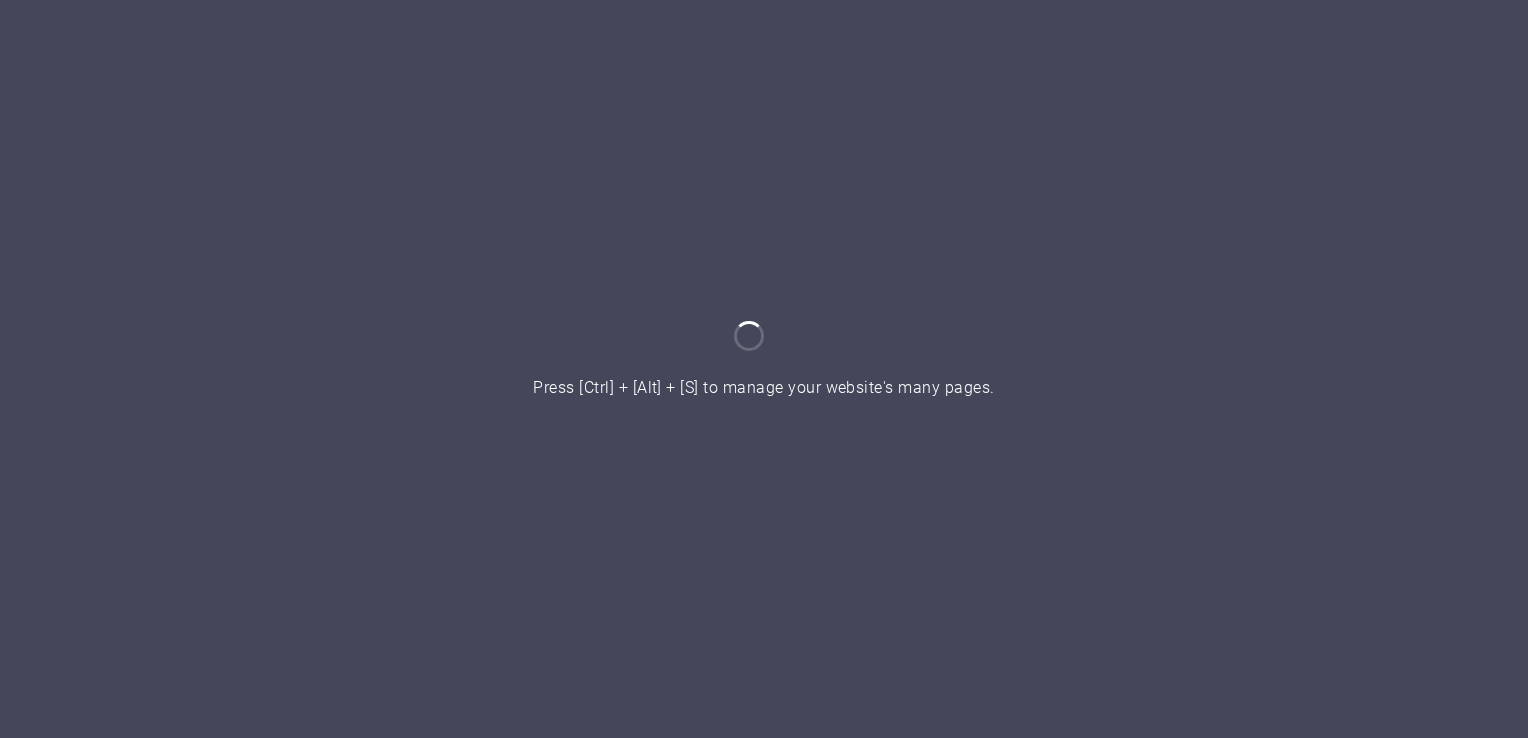 scroll, scrollTop: 0, scrollLeft: 0, axis: both 